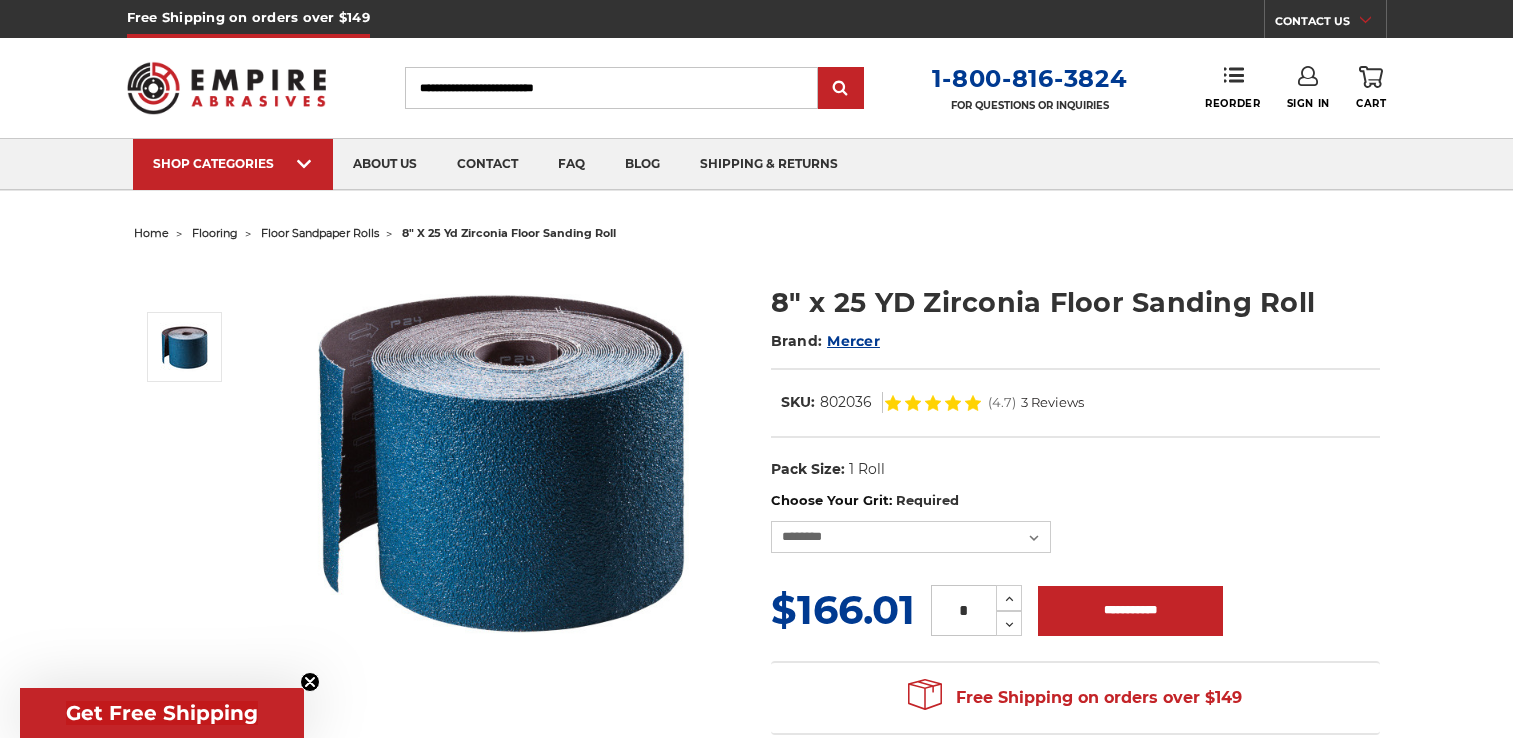 select on "****" 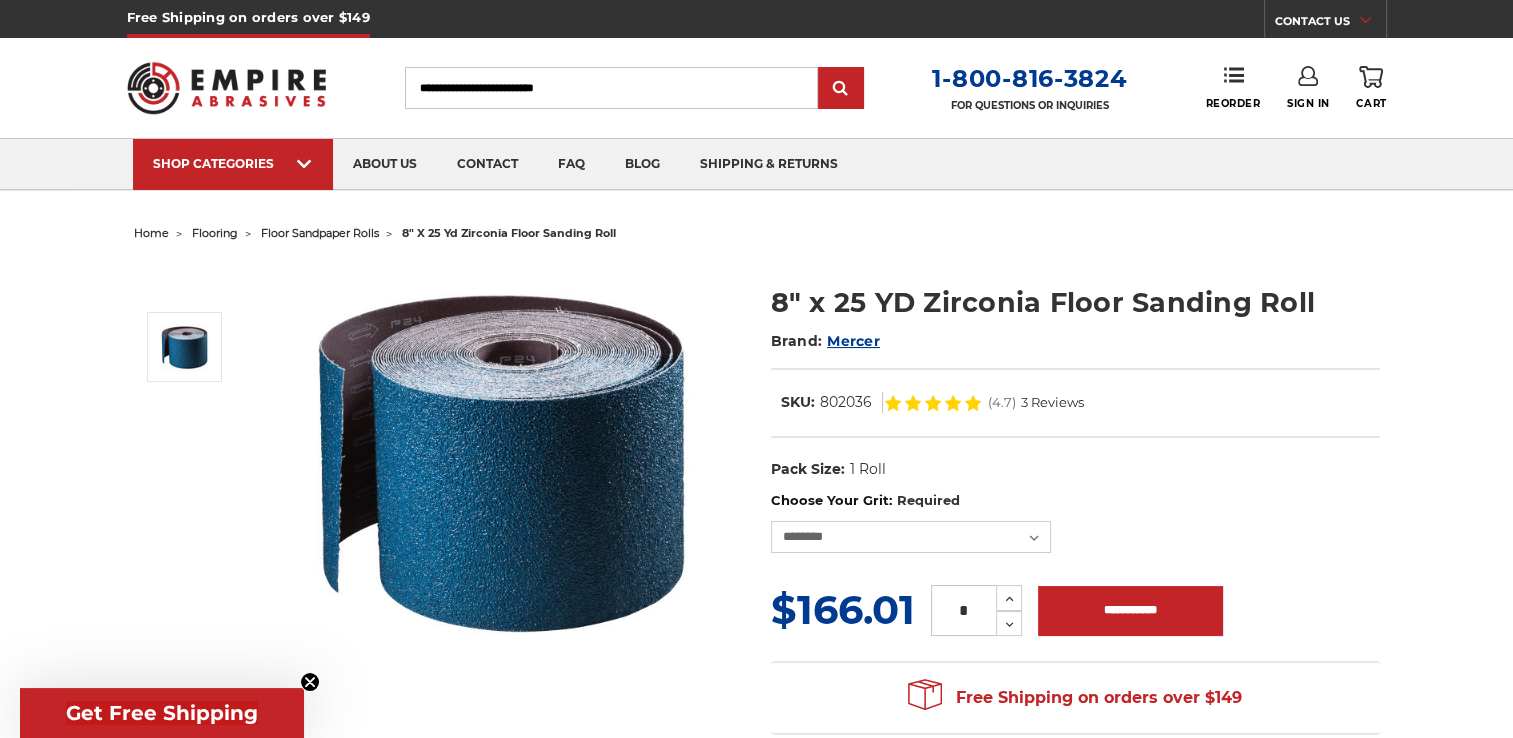 scroll, scrollTop: 0, scrollLeft: 0, axis: both 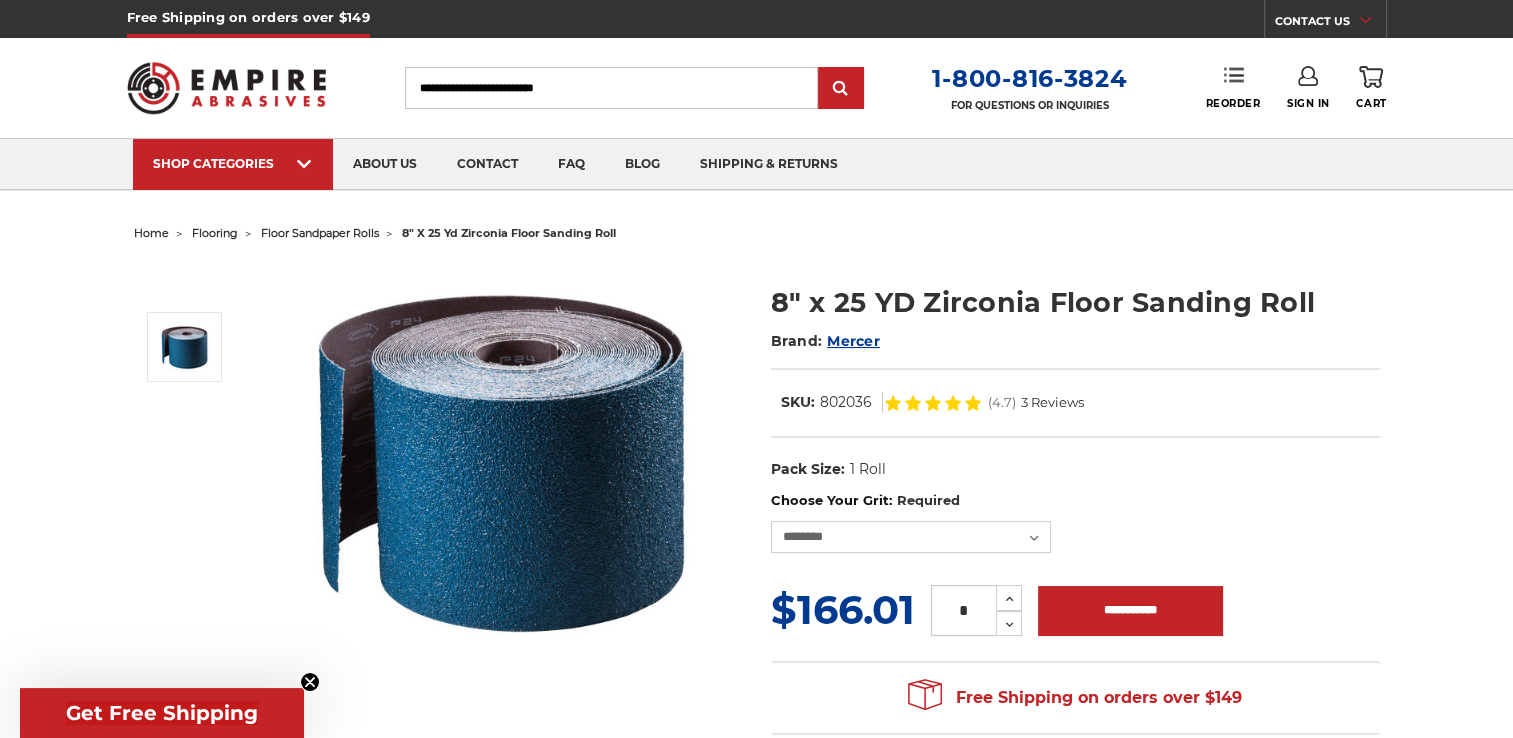 click 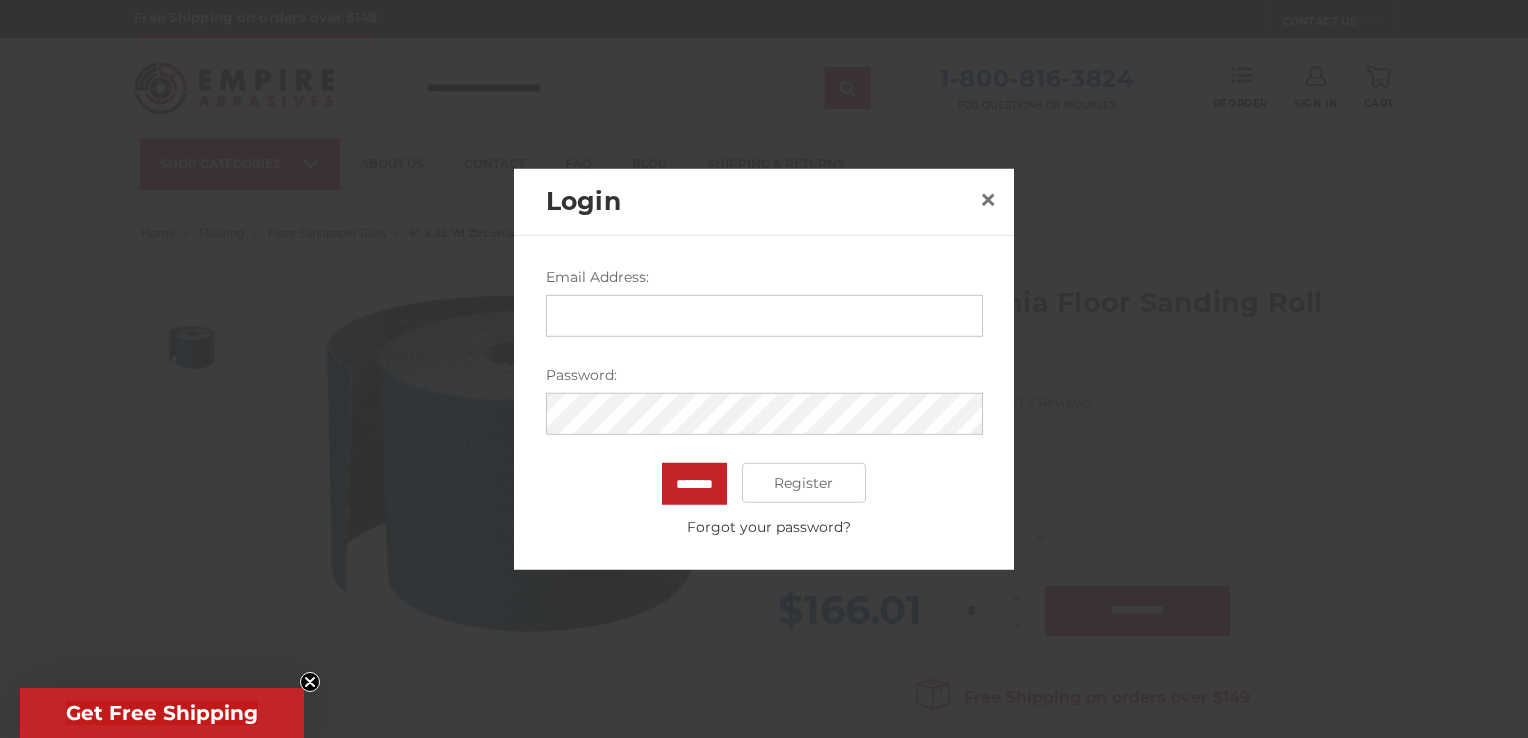 click on "Email Address:" at bounding box center (764, 316) 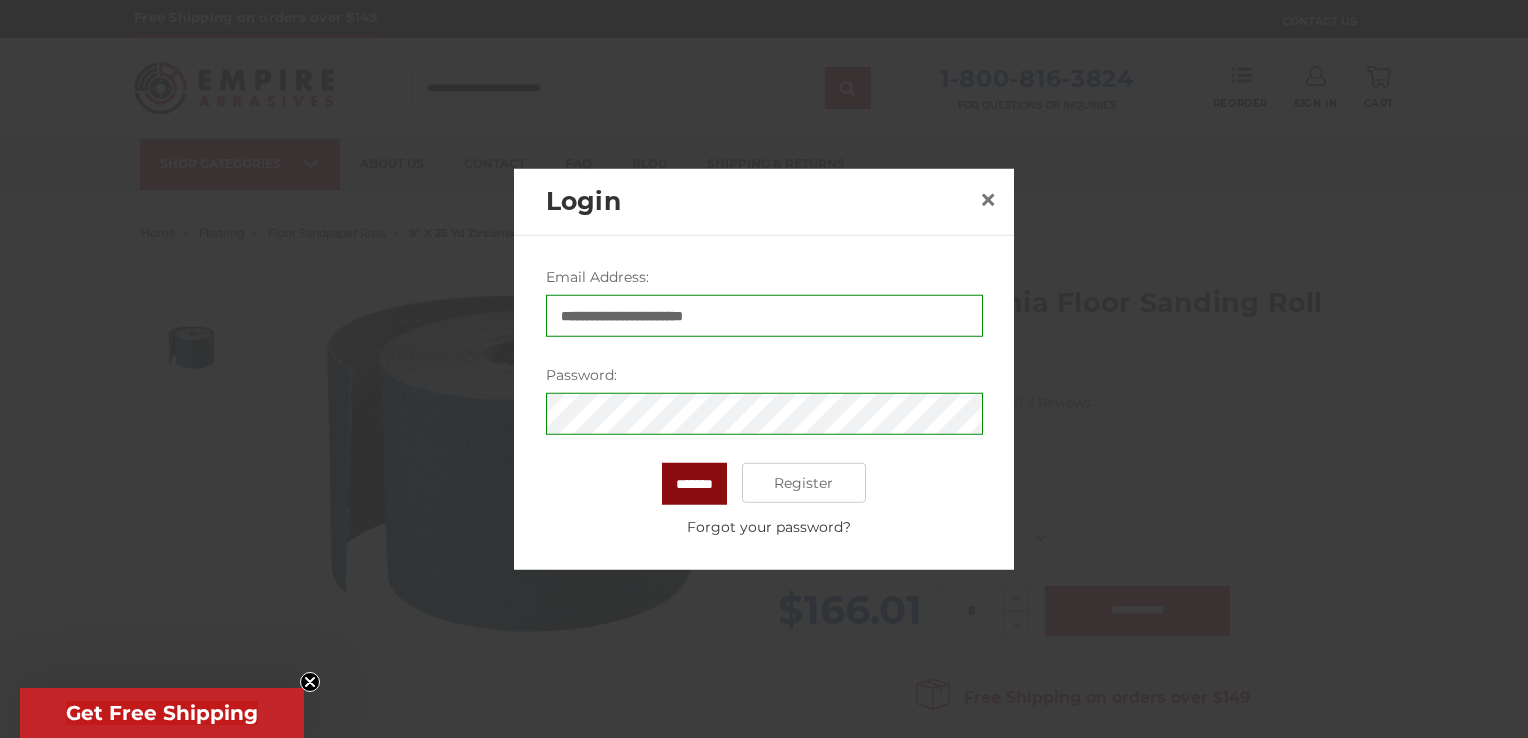 click on "*******" at bounding box center [694, 484] 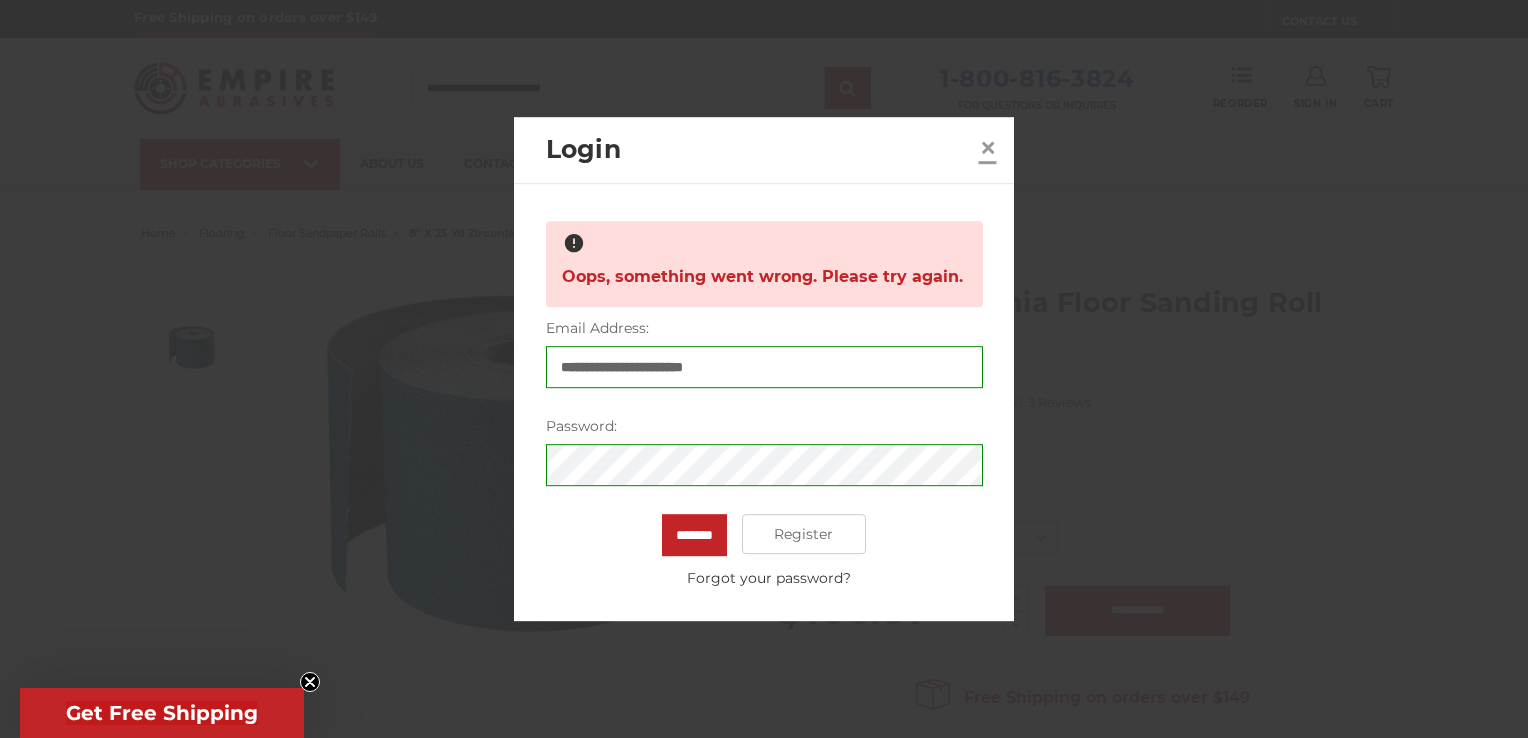 click on "×" at bounding box center [988, 147] 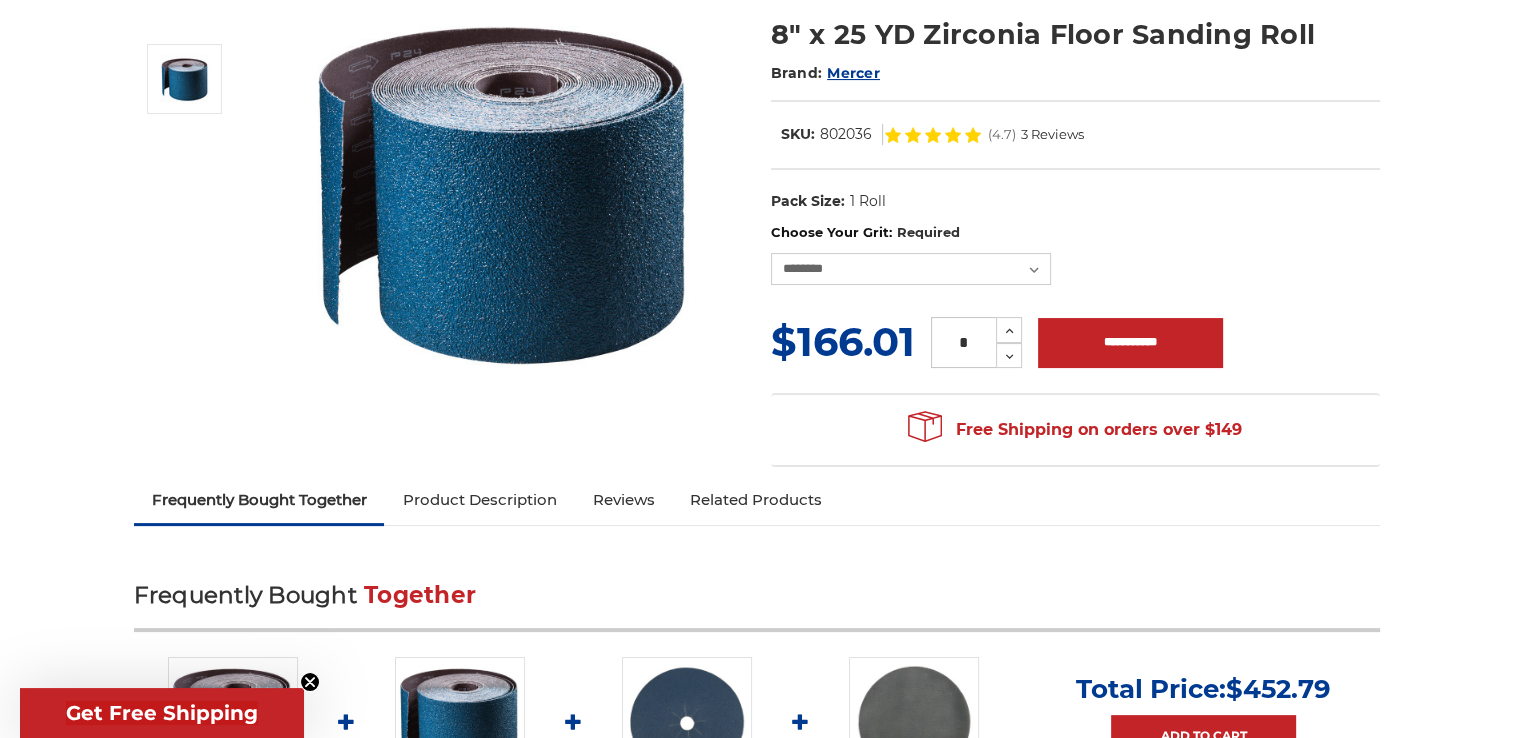 scroll, scrollTop: 0, scrollLeft: 0, axis: both 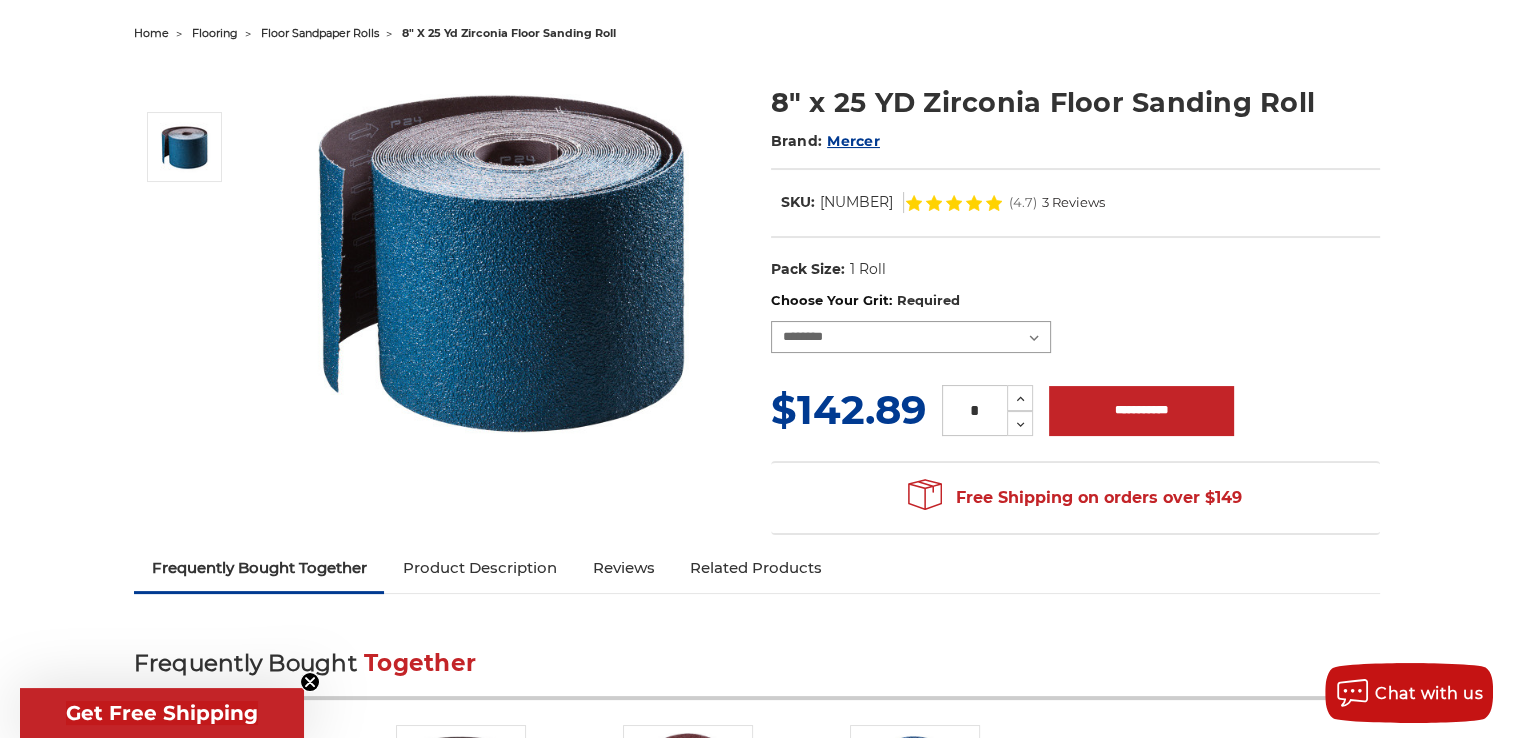 click on "**********" at bounding box center [911, 337] 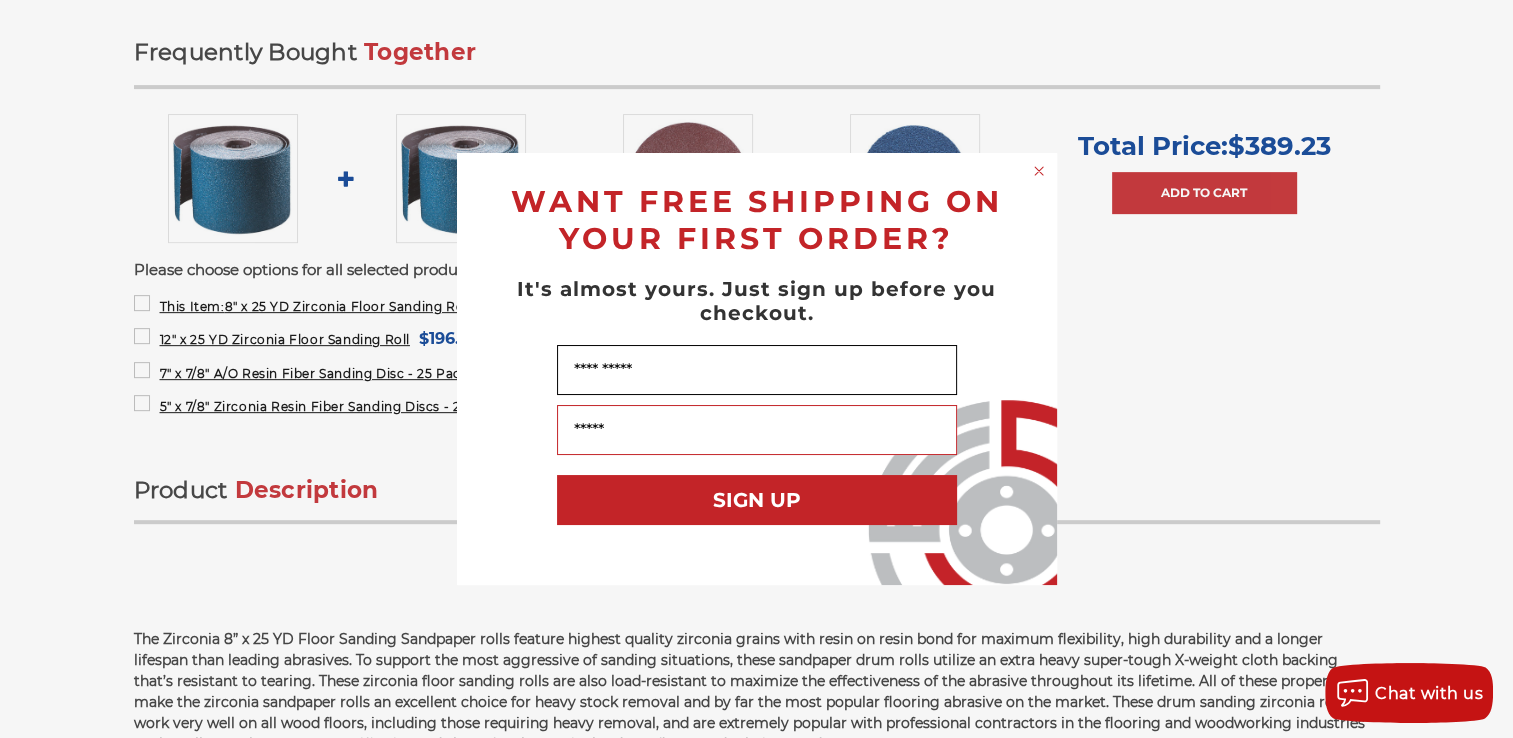 scroll, scrollTop: 800, scrollLeft: 0, axis: vertical 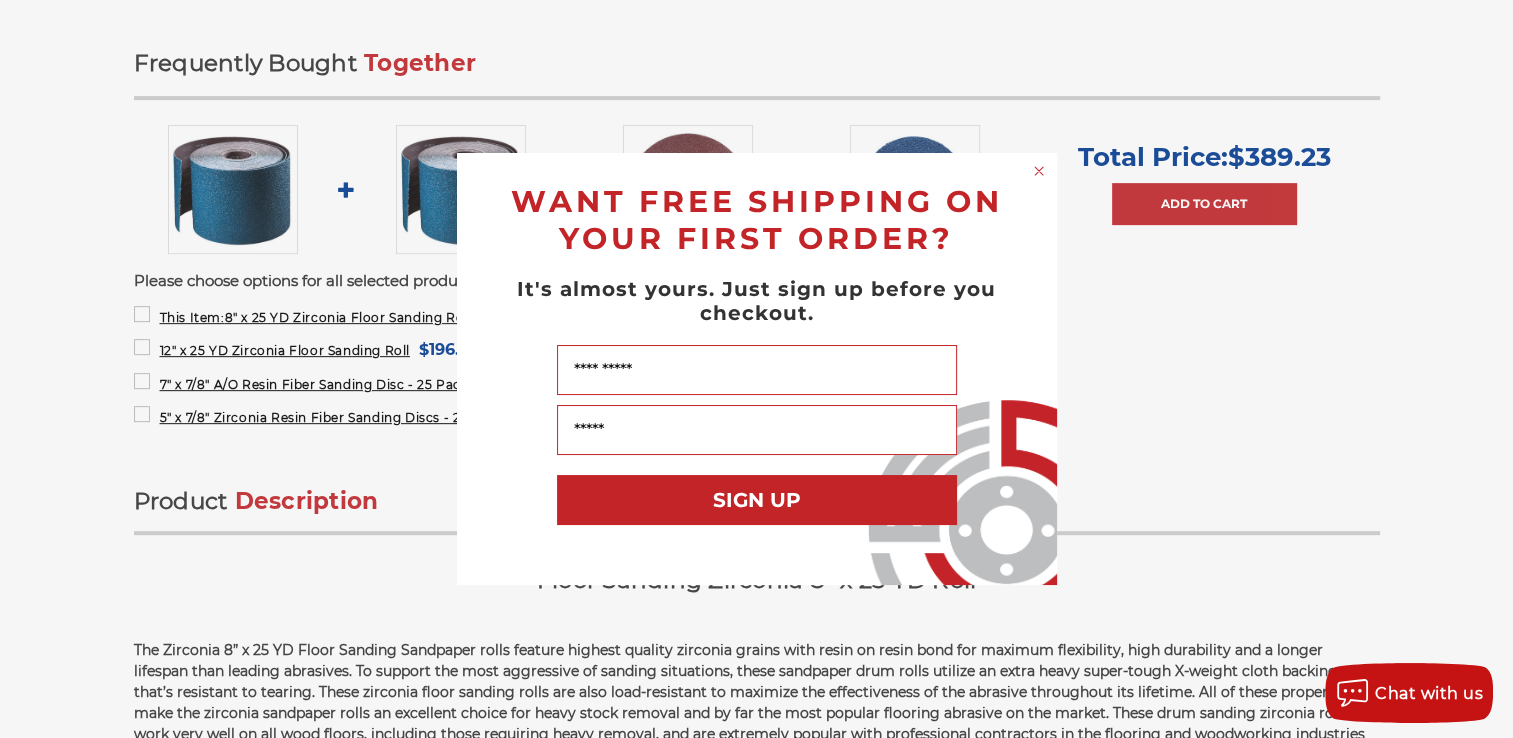click 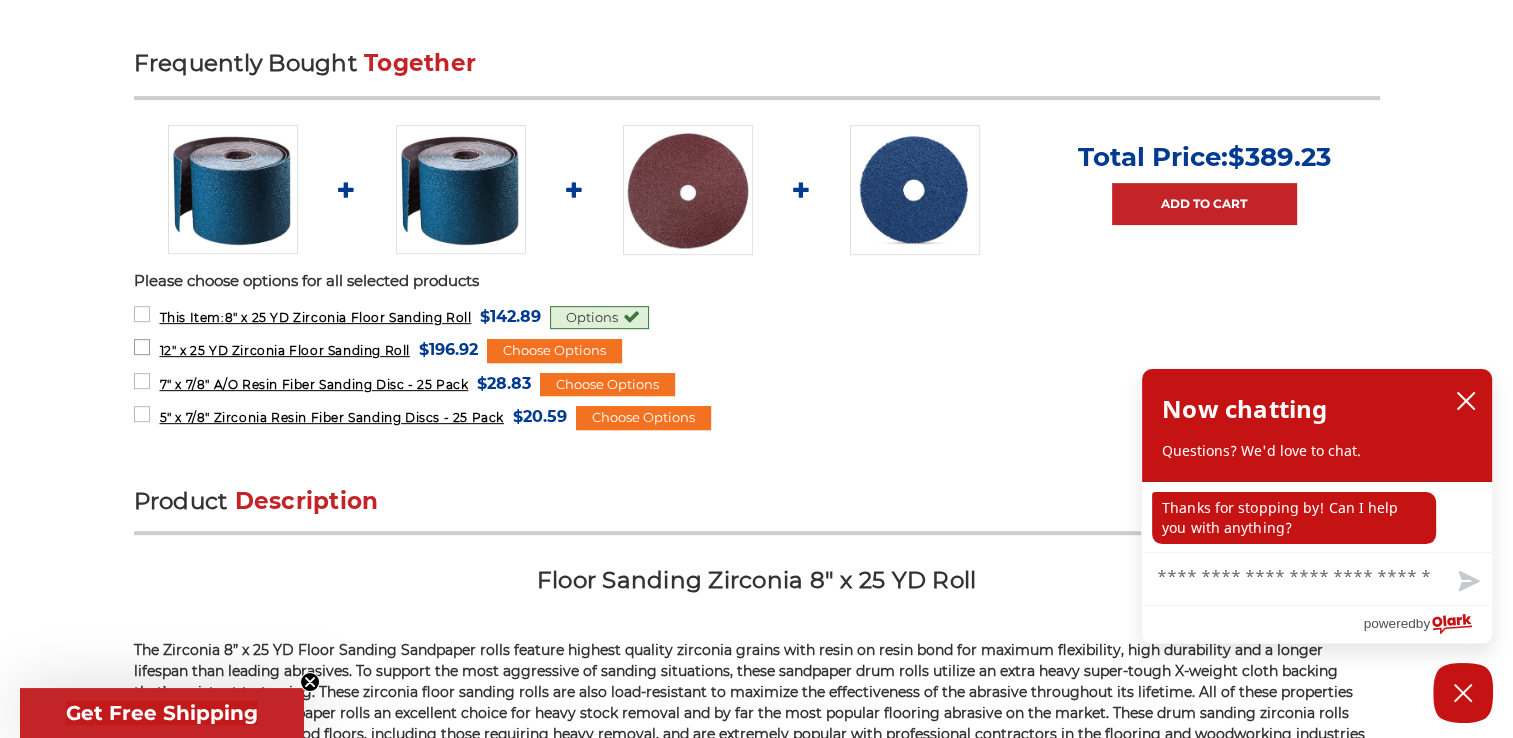 click on "12" x 25 YD Zirconia Floor Sanding Roll" at bounding box center [284, 350] 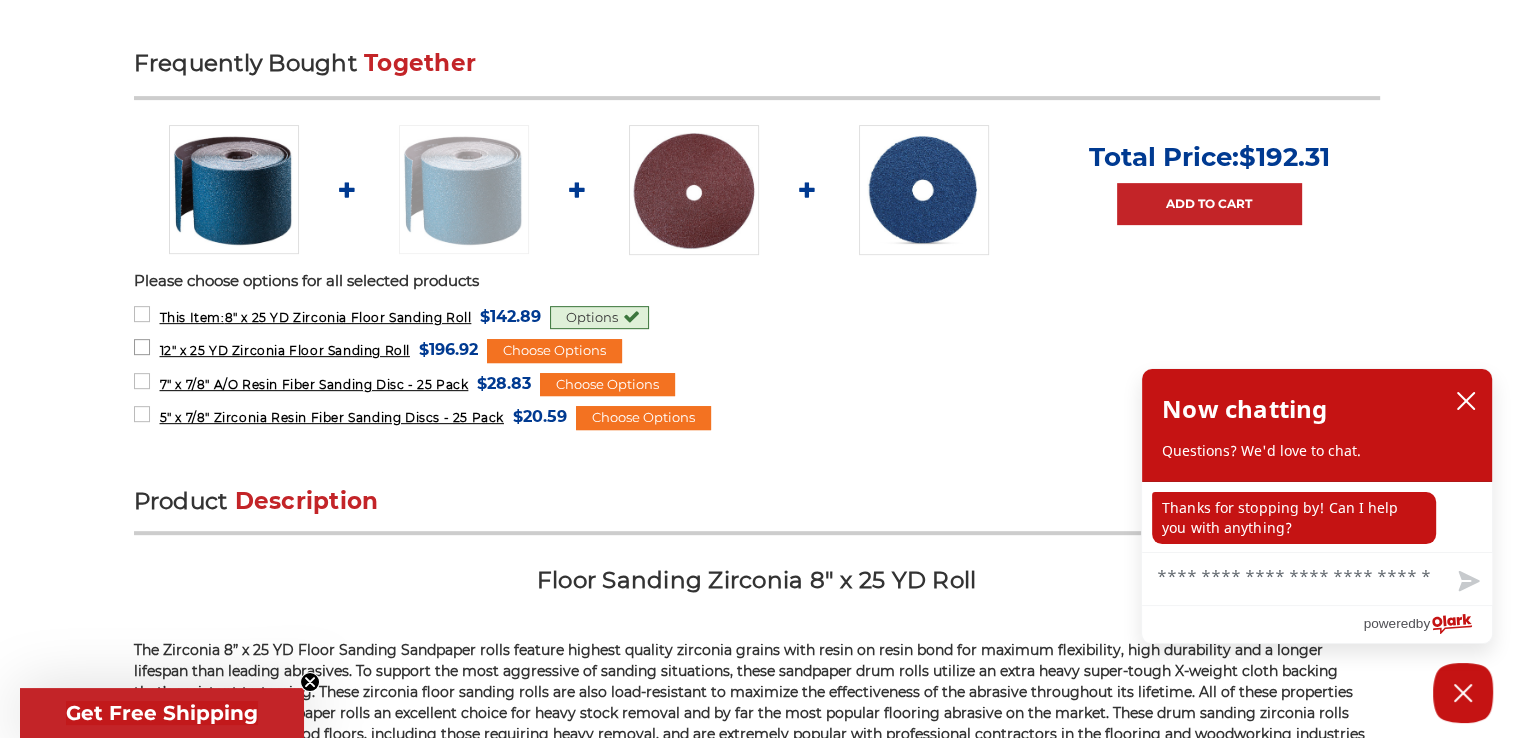 click on "12" x 25 YD Zirconia Floor Sanding Roll
MSRP:
Was:
Now:
$[NUMBER]
(You save
)" at bounding box center [306, 349] 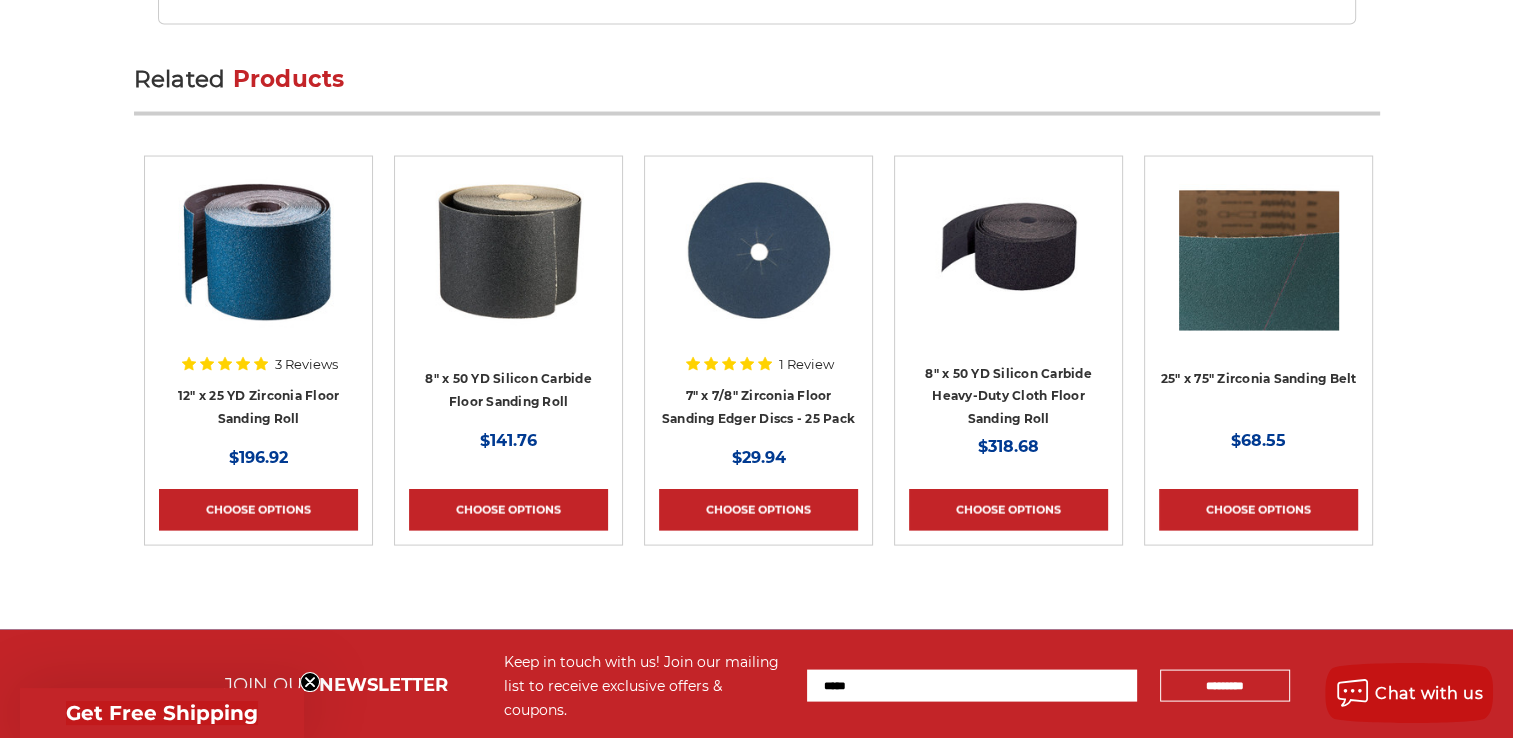 scroll, scrollTop: 3900, scrollLeft: 0, axis: vertical 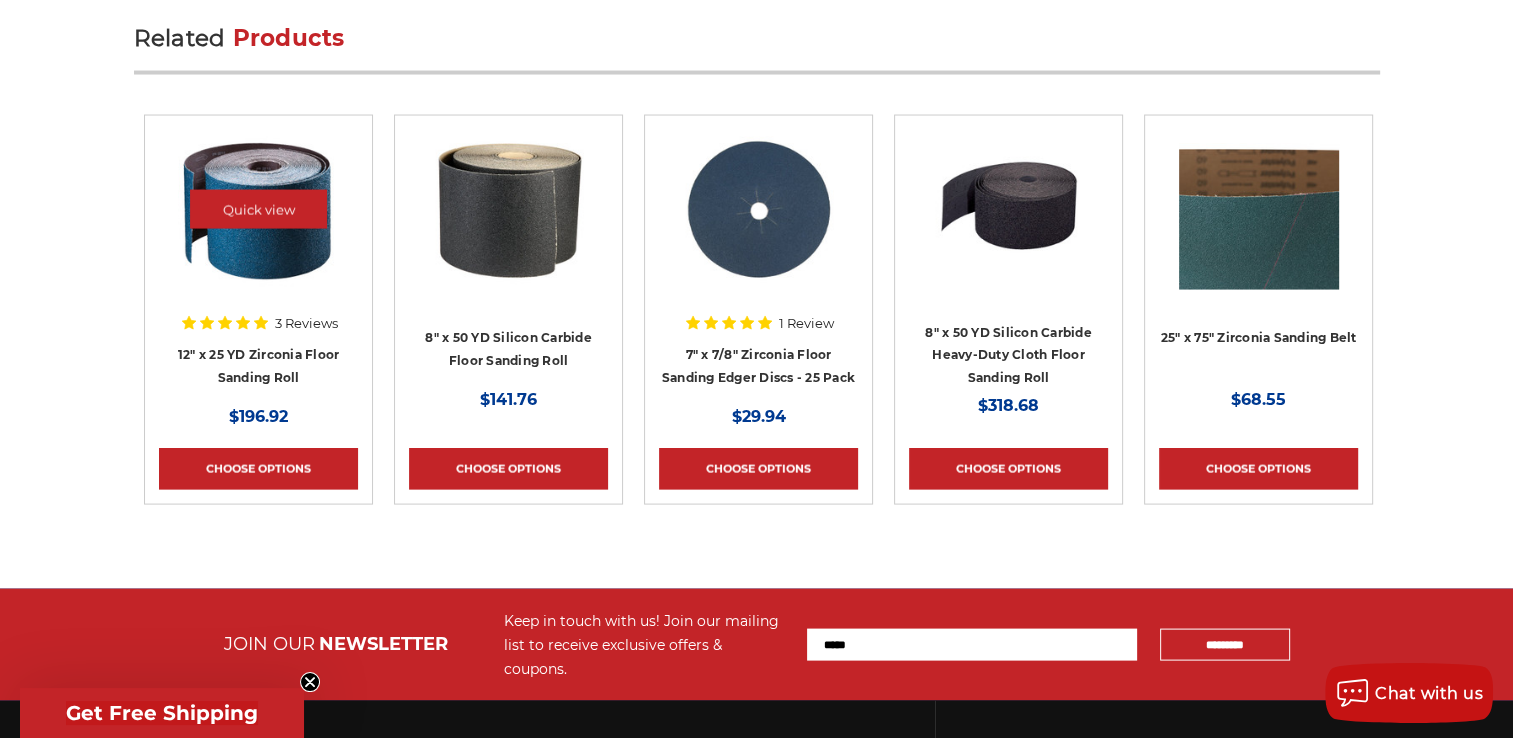 click at bounding box center [259, 210] 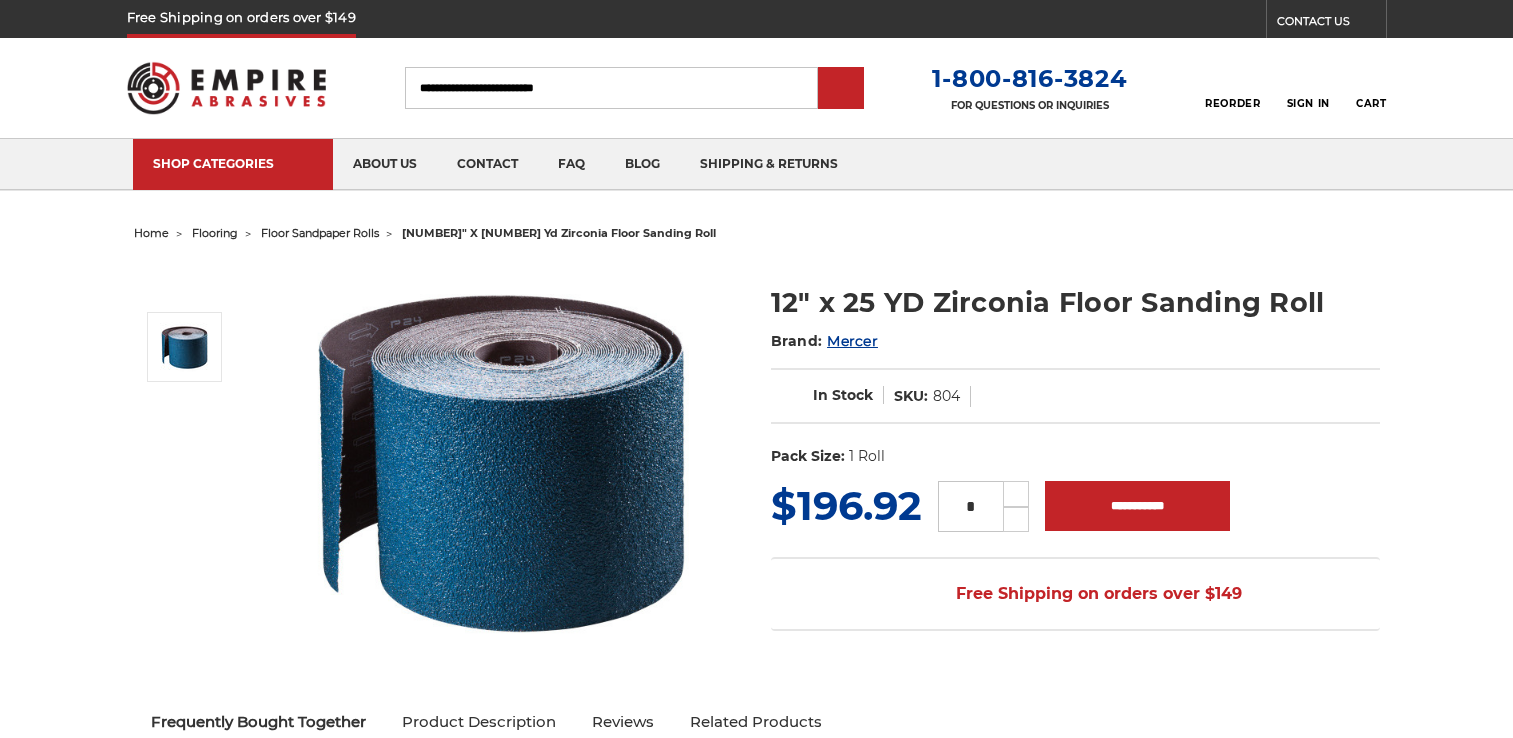 scroll, scrollTop: 0, scrollLeft: 0, axis: both 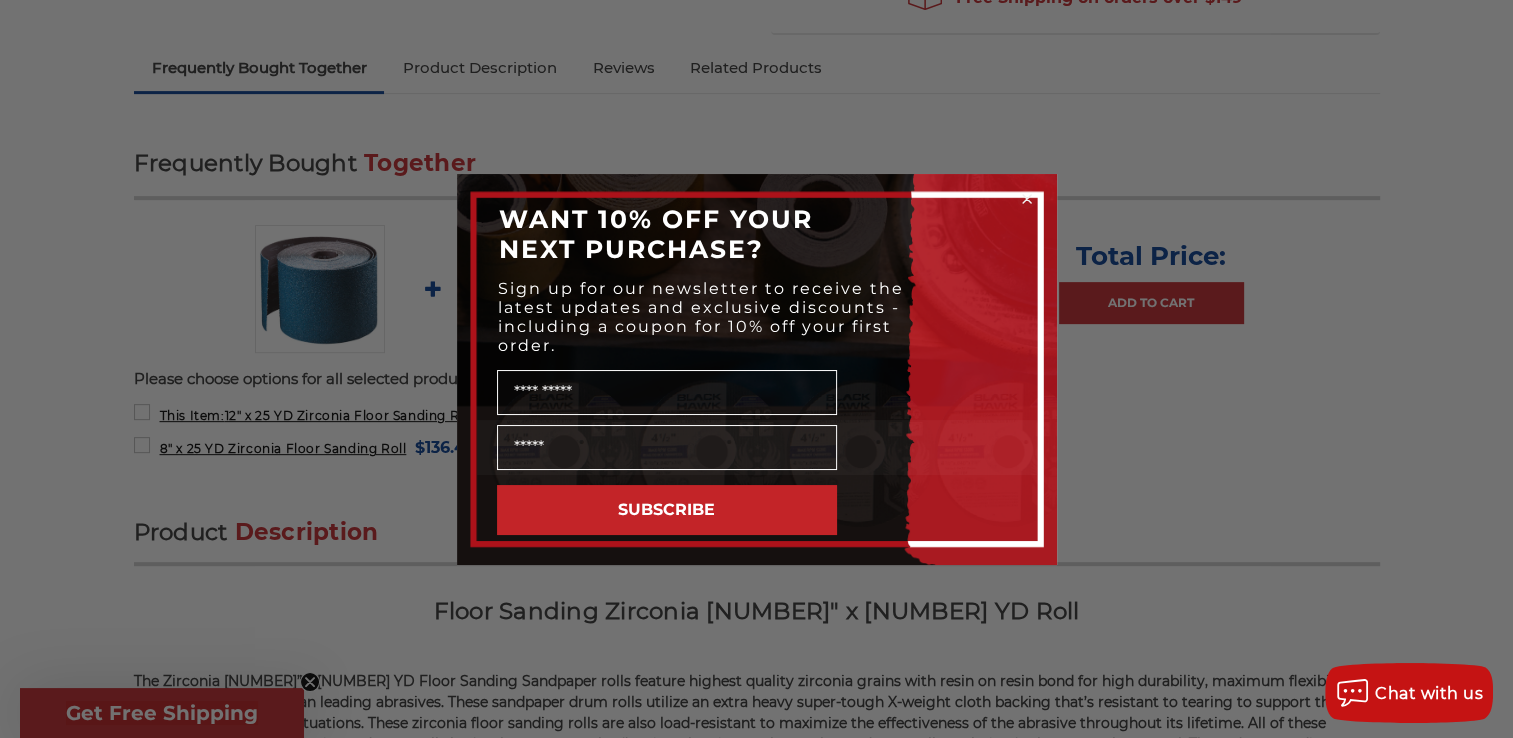 click 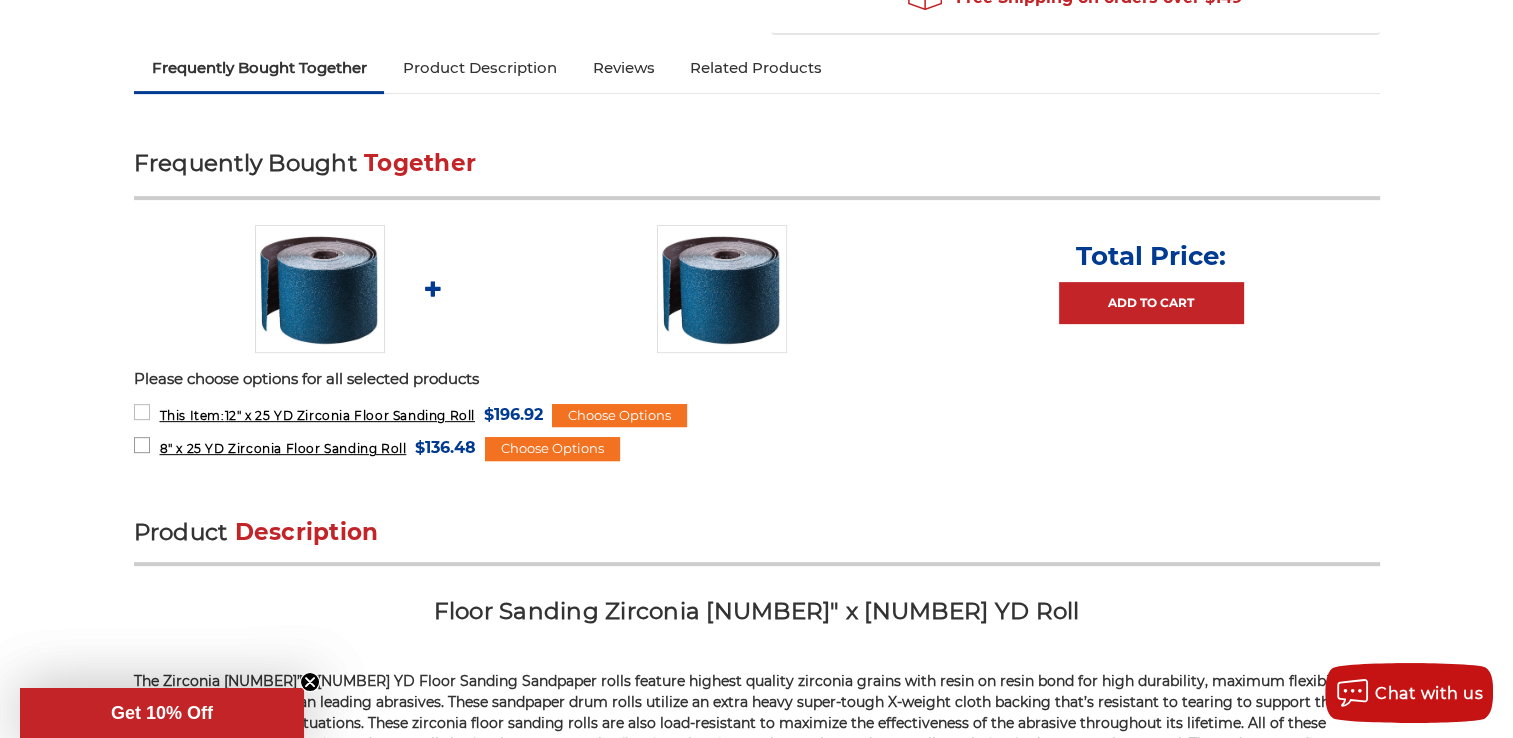 click on "[NUMBER]" x [NUMBER] YD Zirconia Floor Sanding Roll
MSRP:
Was:
Now:
$[PRICE]
(You save
)" at bounding box center (305, 447) 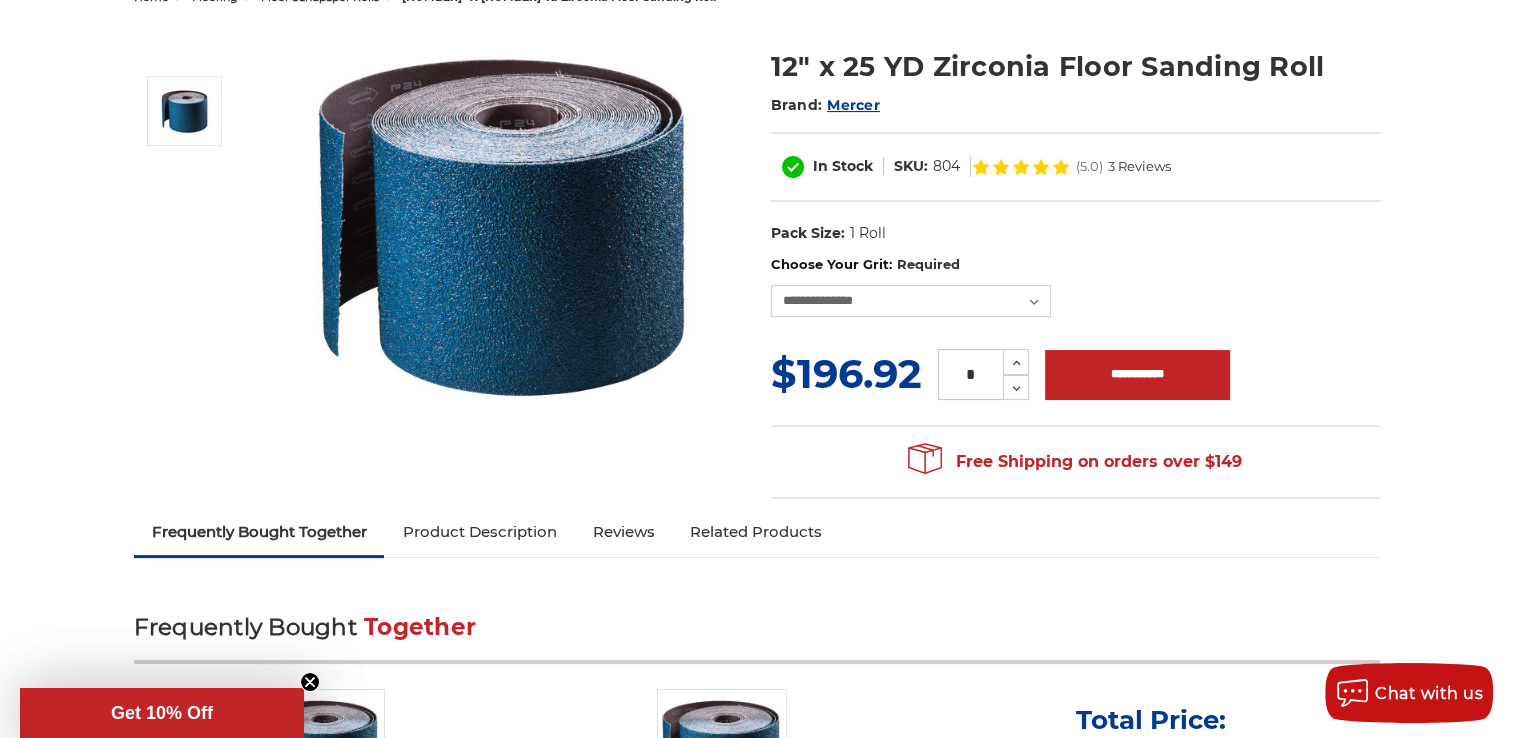 scroll, scrollTop: 300, scrollLeft: 0, axis: vertical 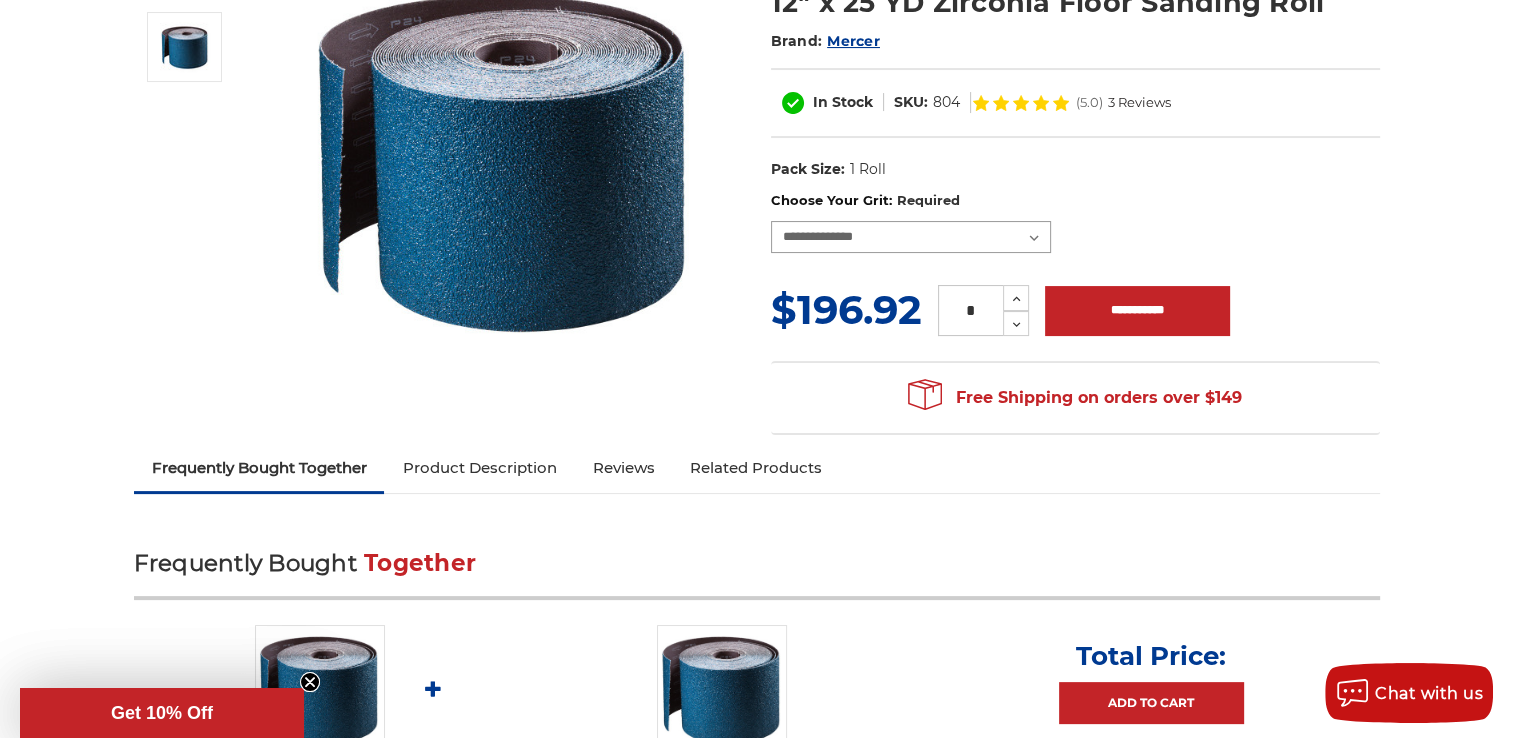 click on "**********" at bounding box center [911, 237] 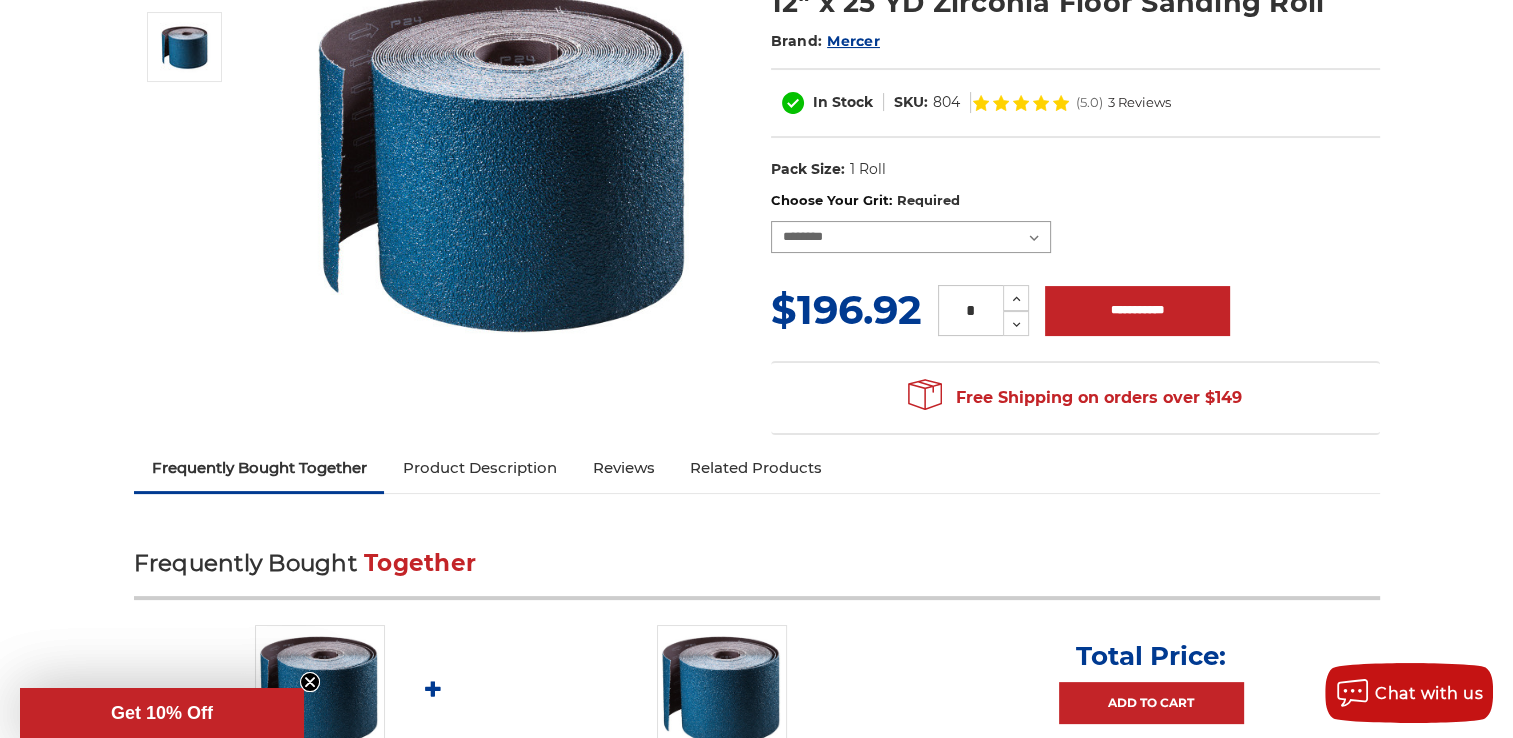 click on "**********" at bounding box center [911, 237] 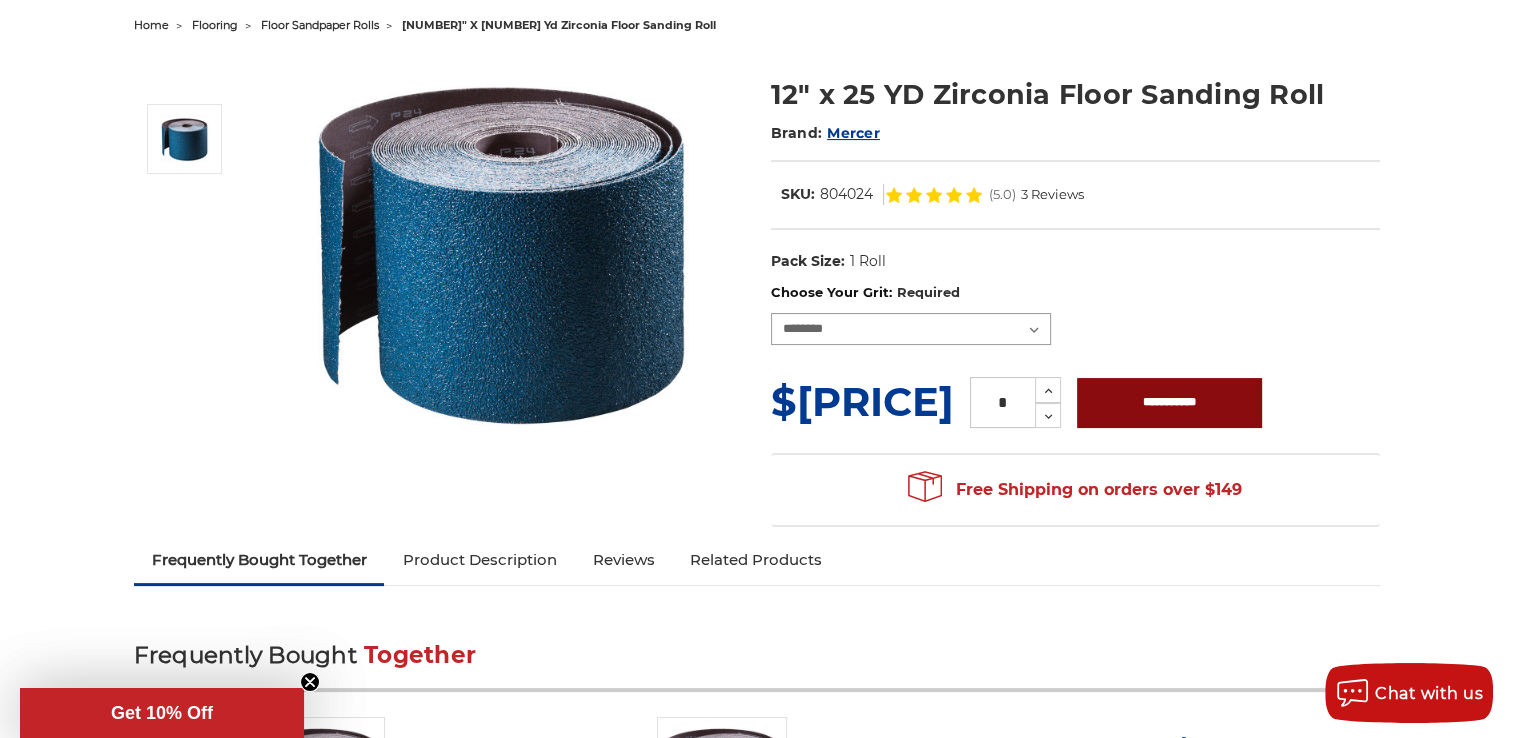 scroll, scrollTop: 100, scrollLeft: 0, axis: vertical 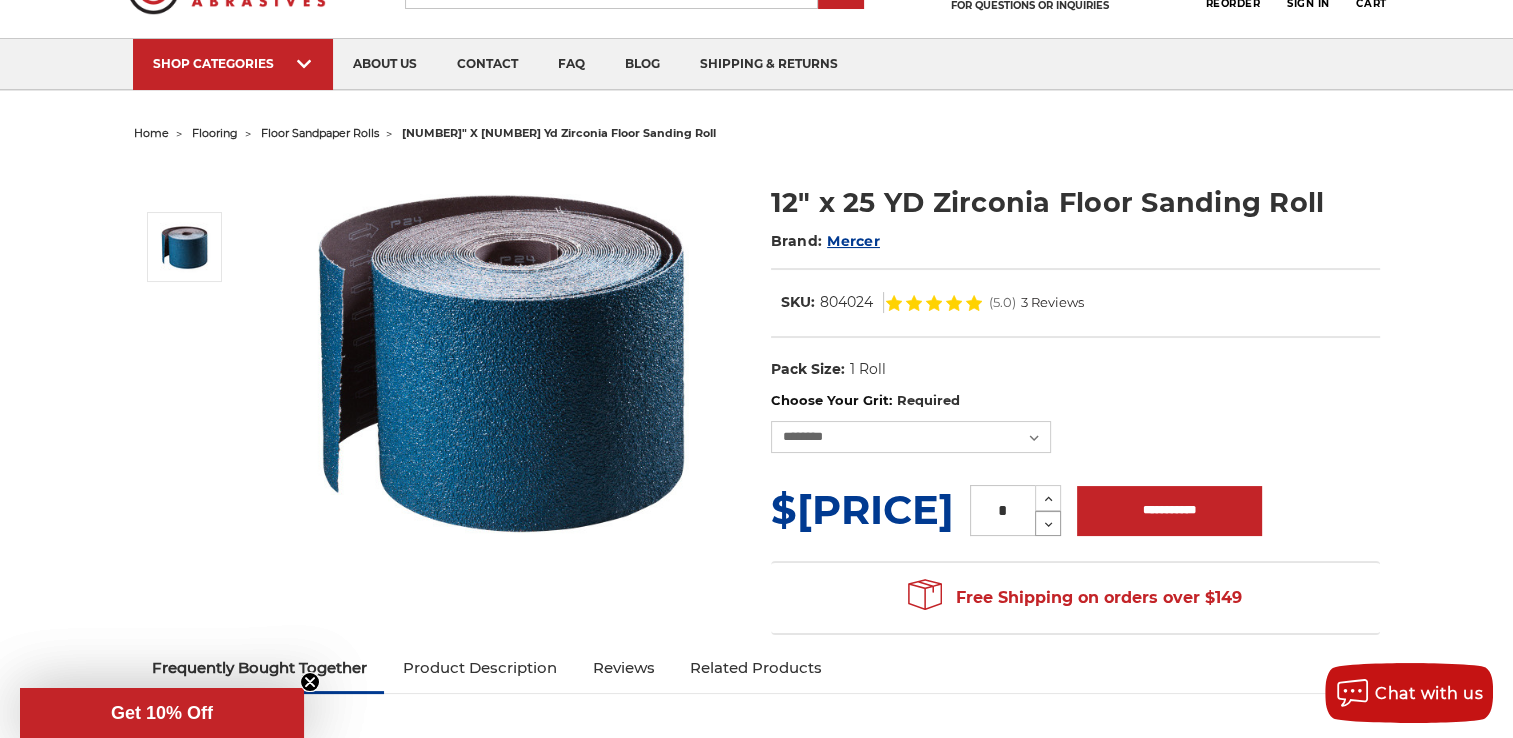 click 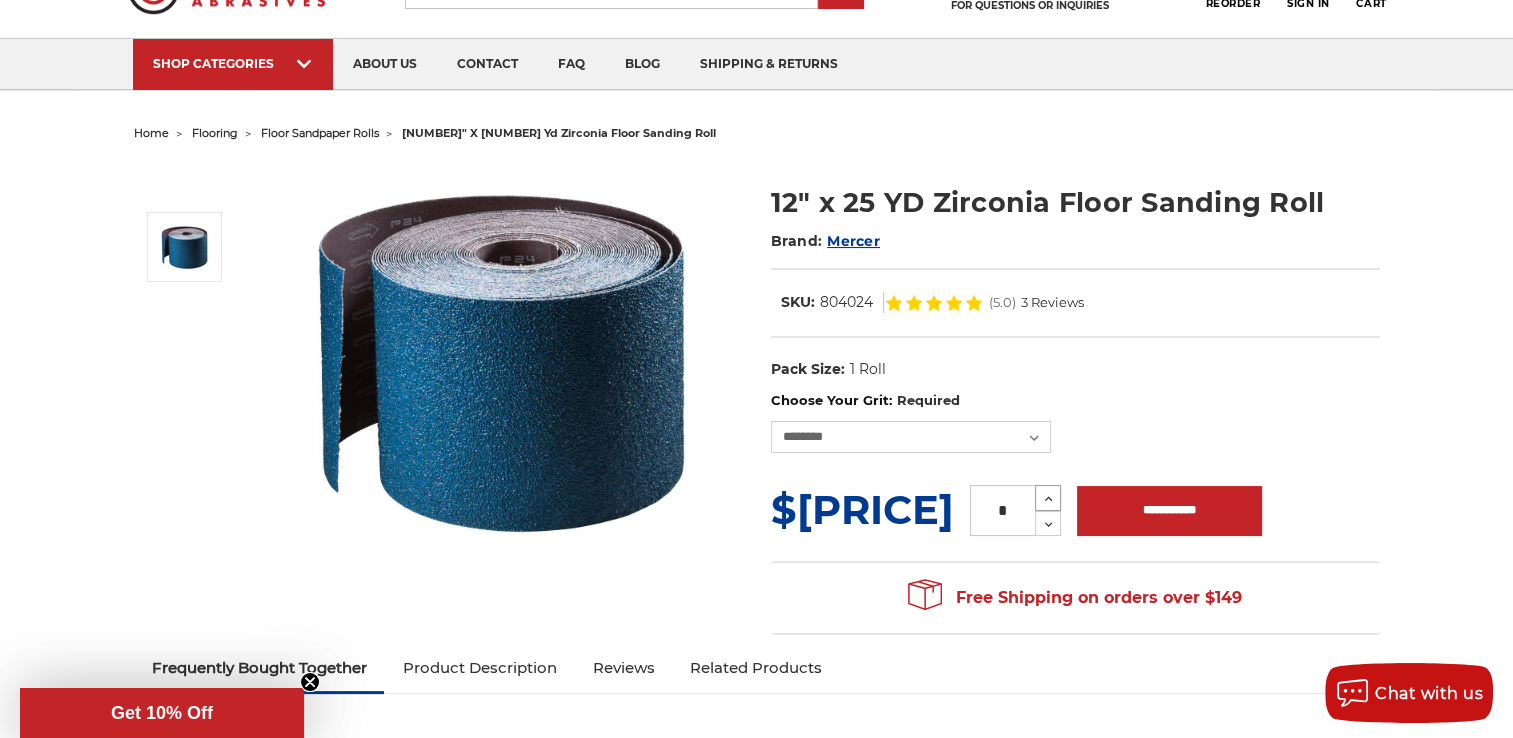 click 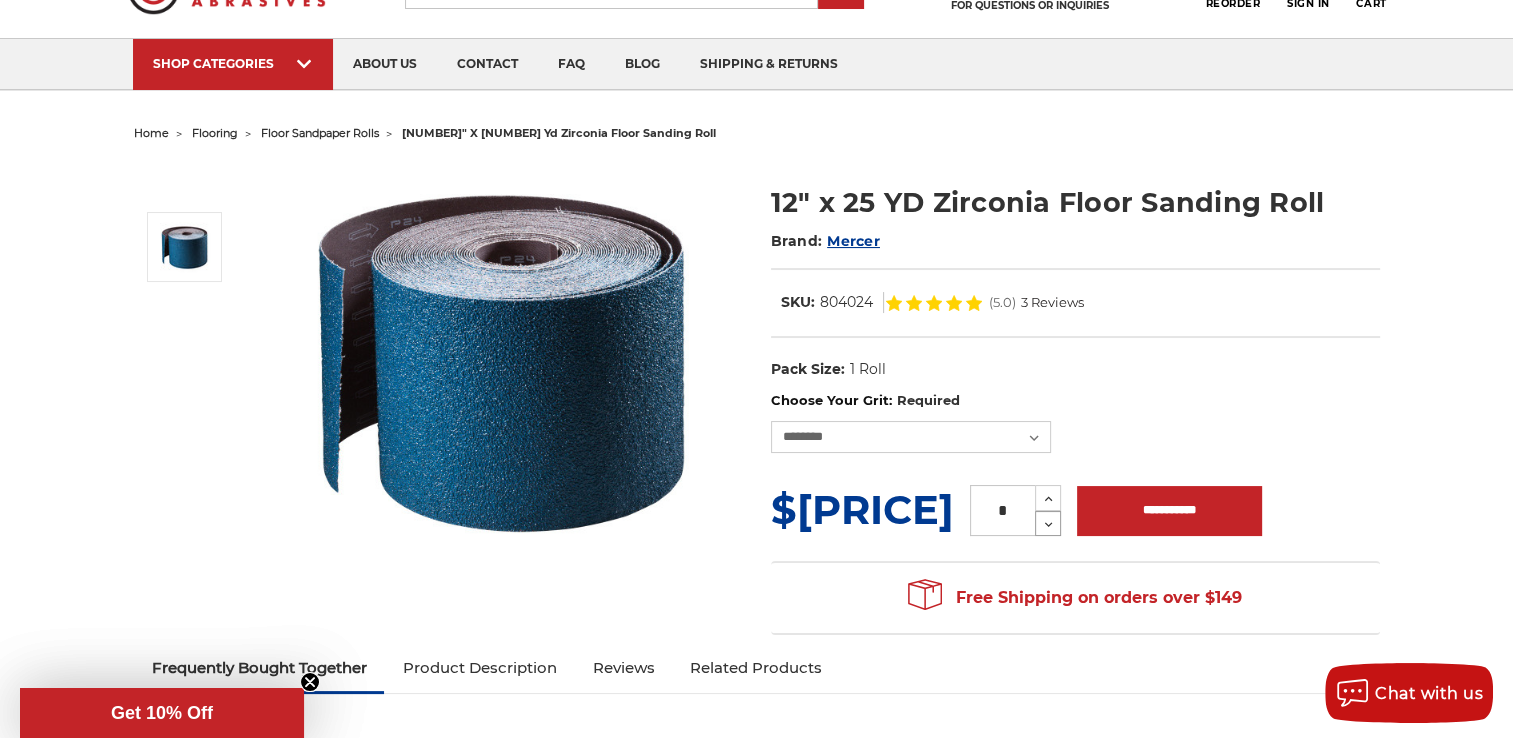 click 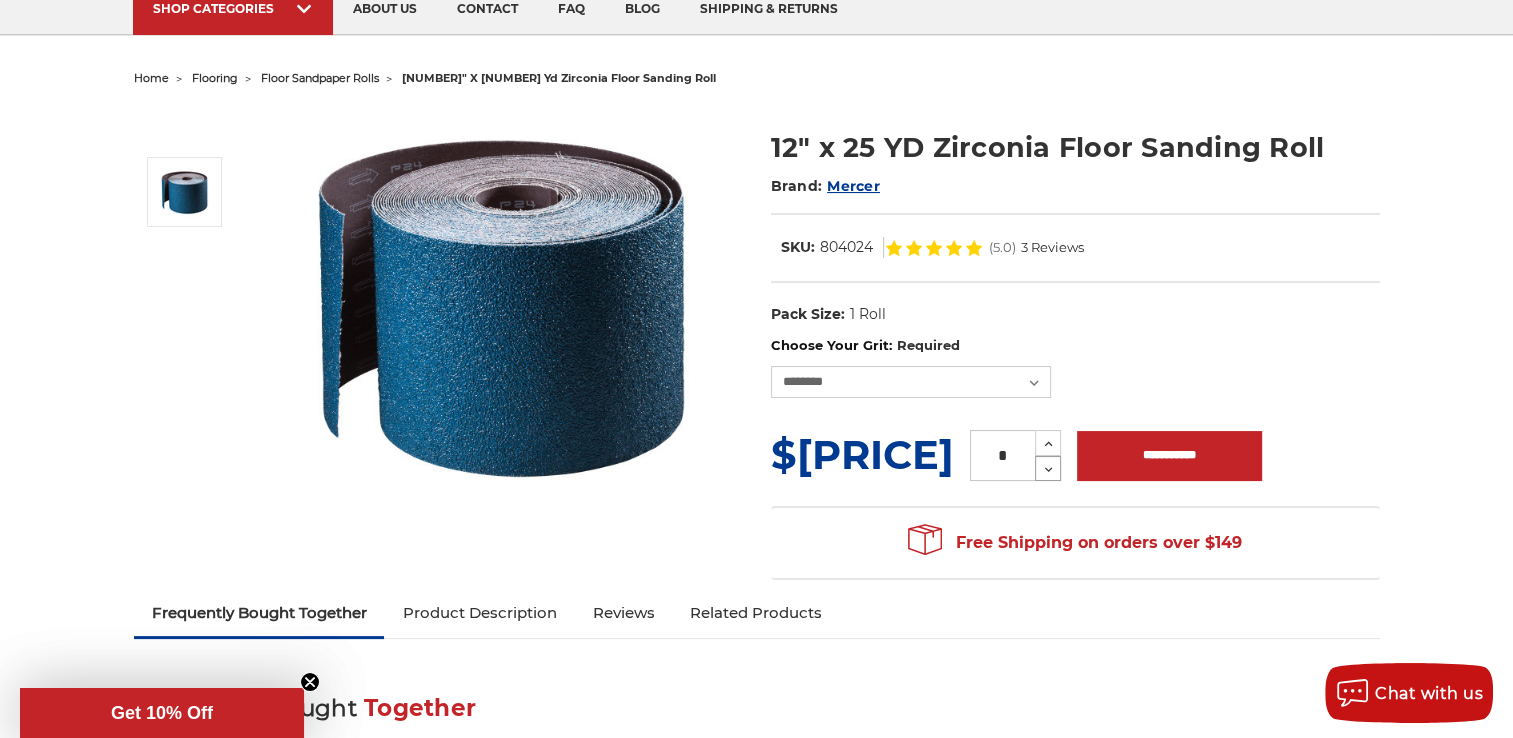 scroll, scrollTop: 200, scrollLeft: 0, axis: vertical 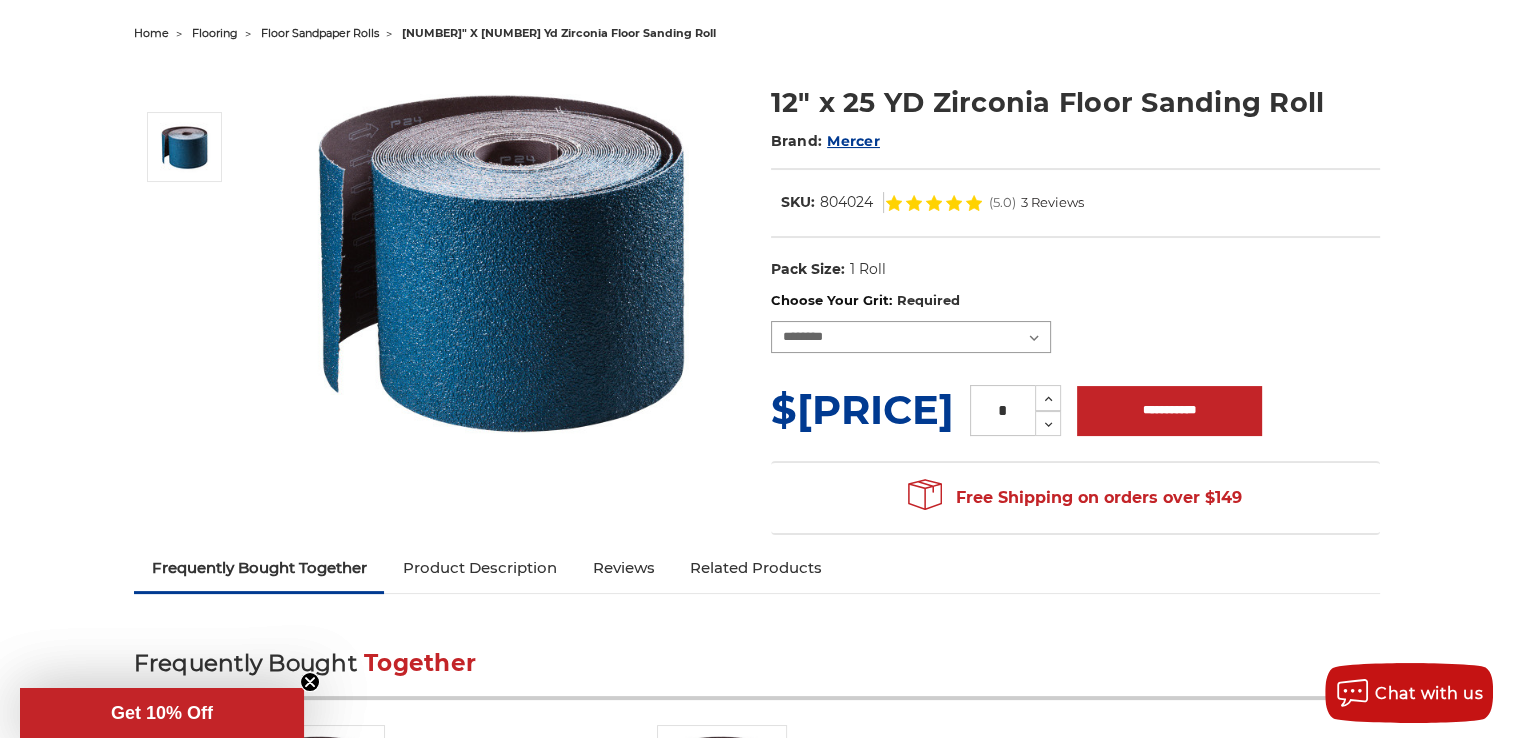 click on "**********" at bounding box center [911, 337] 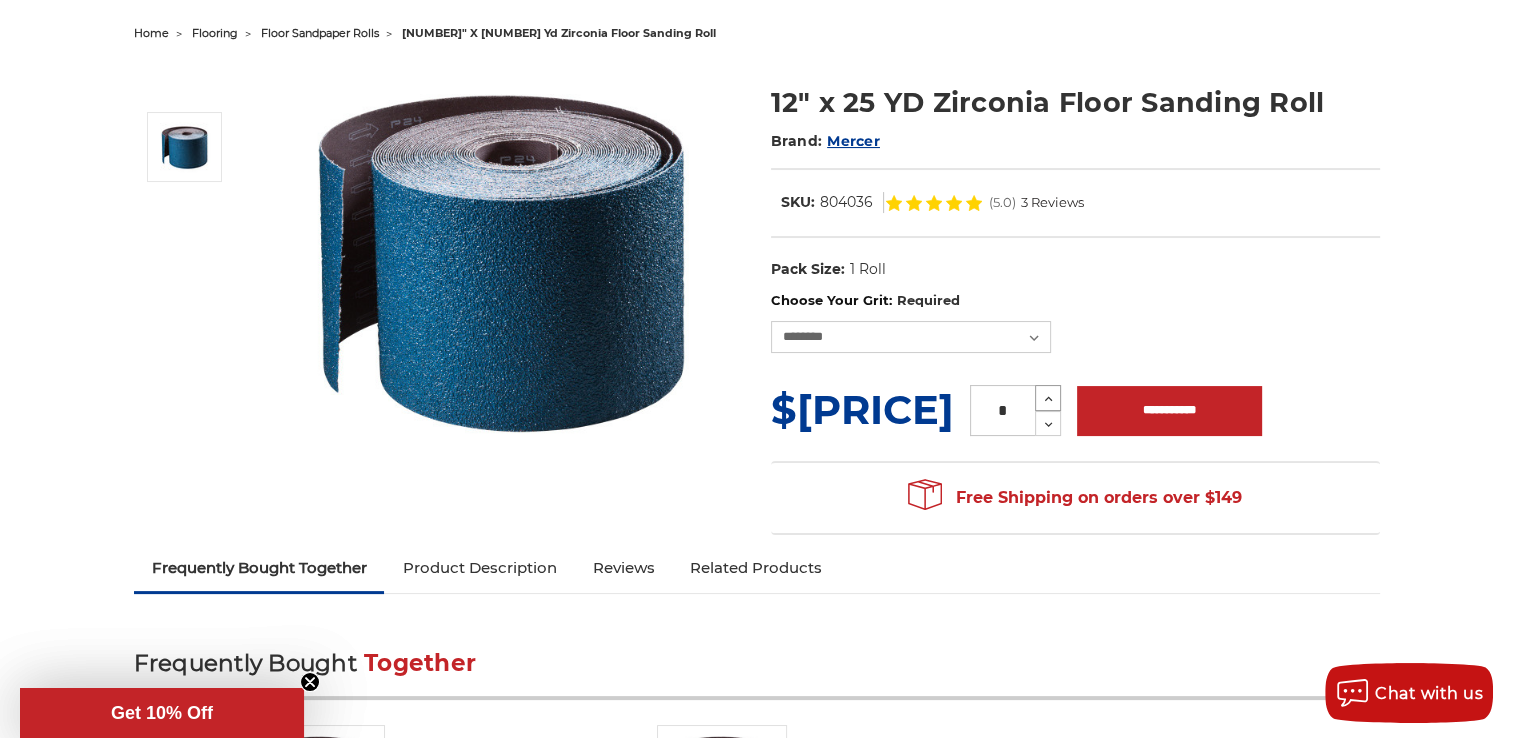click 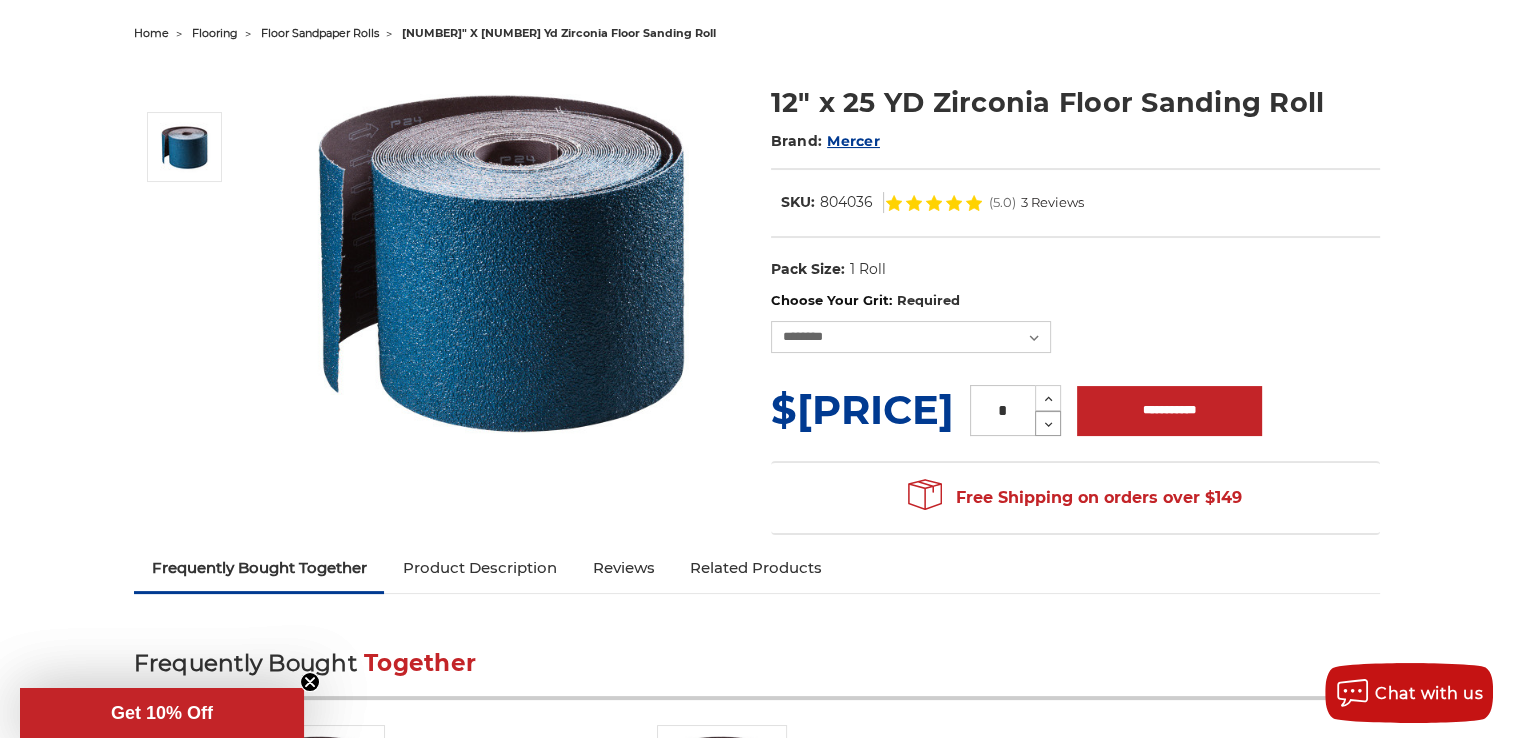 drag, startPoint x: 1011, startPoint y: 428, endPoint x: 1019, endPoint y: 412, distance: 17.888544 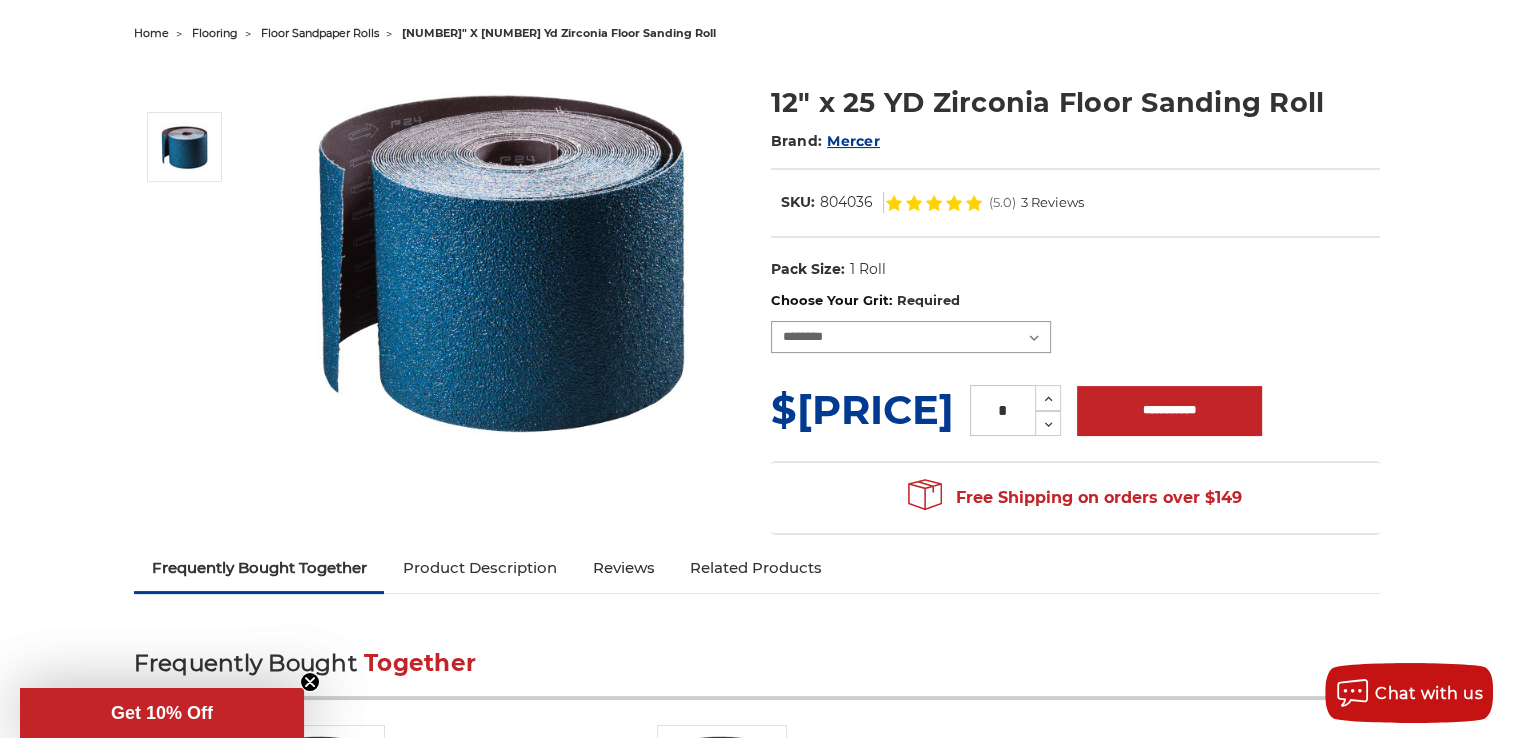 click on "**********" at bounding box center [911, 337] 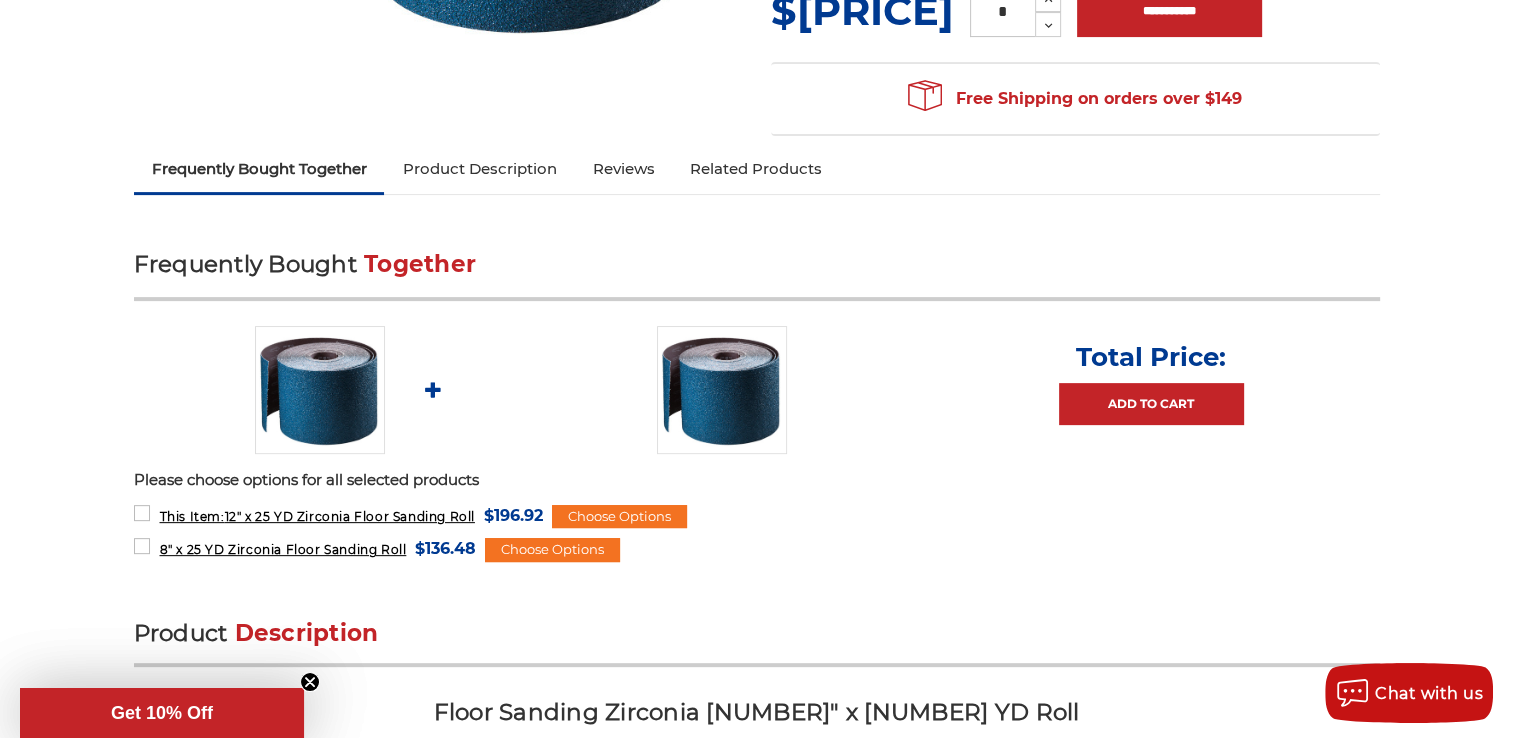 scroll, scrollTop: 600, scrollLeft: 0, axis: vertical 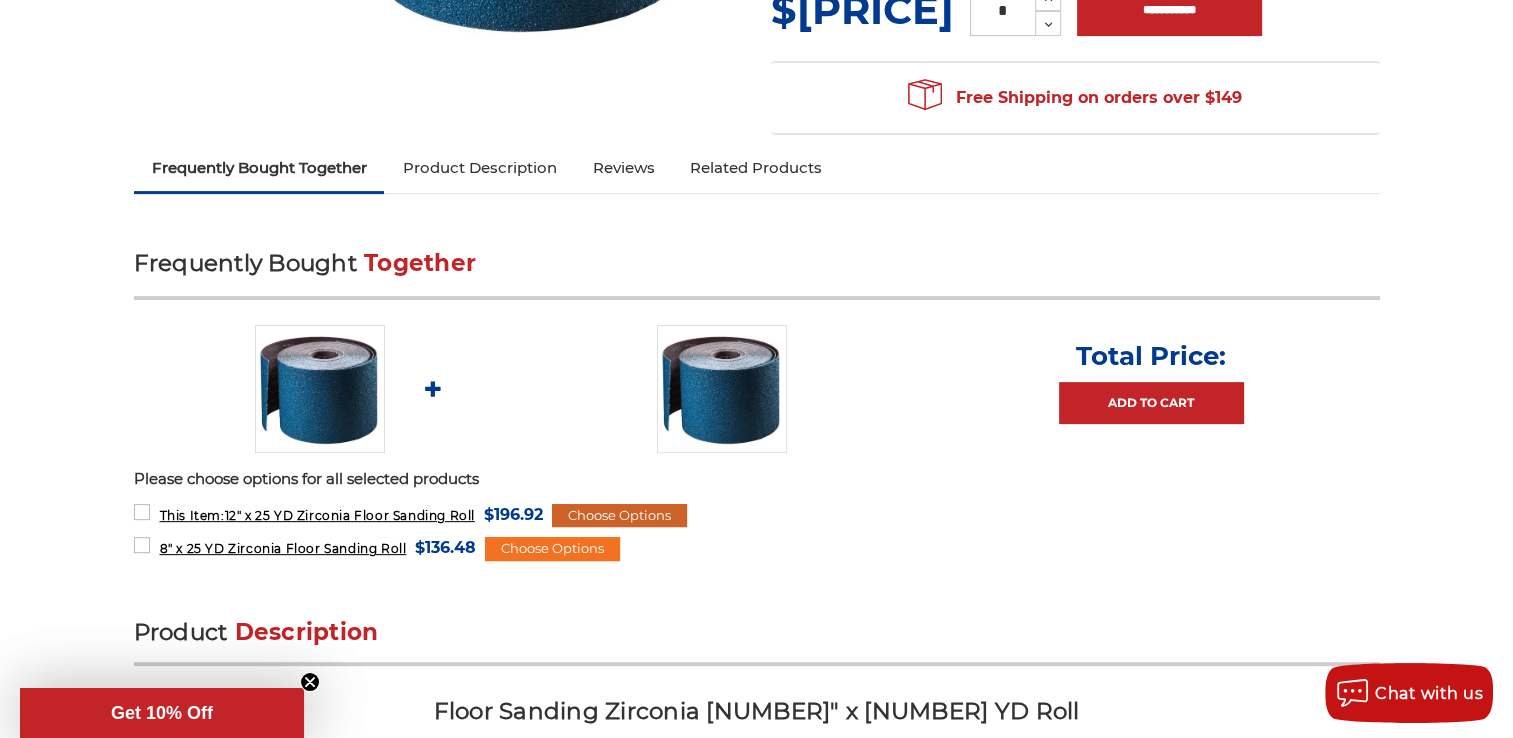click on "Choose Options" at bounding box center (619, 516) 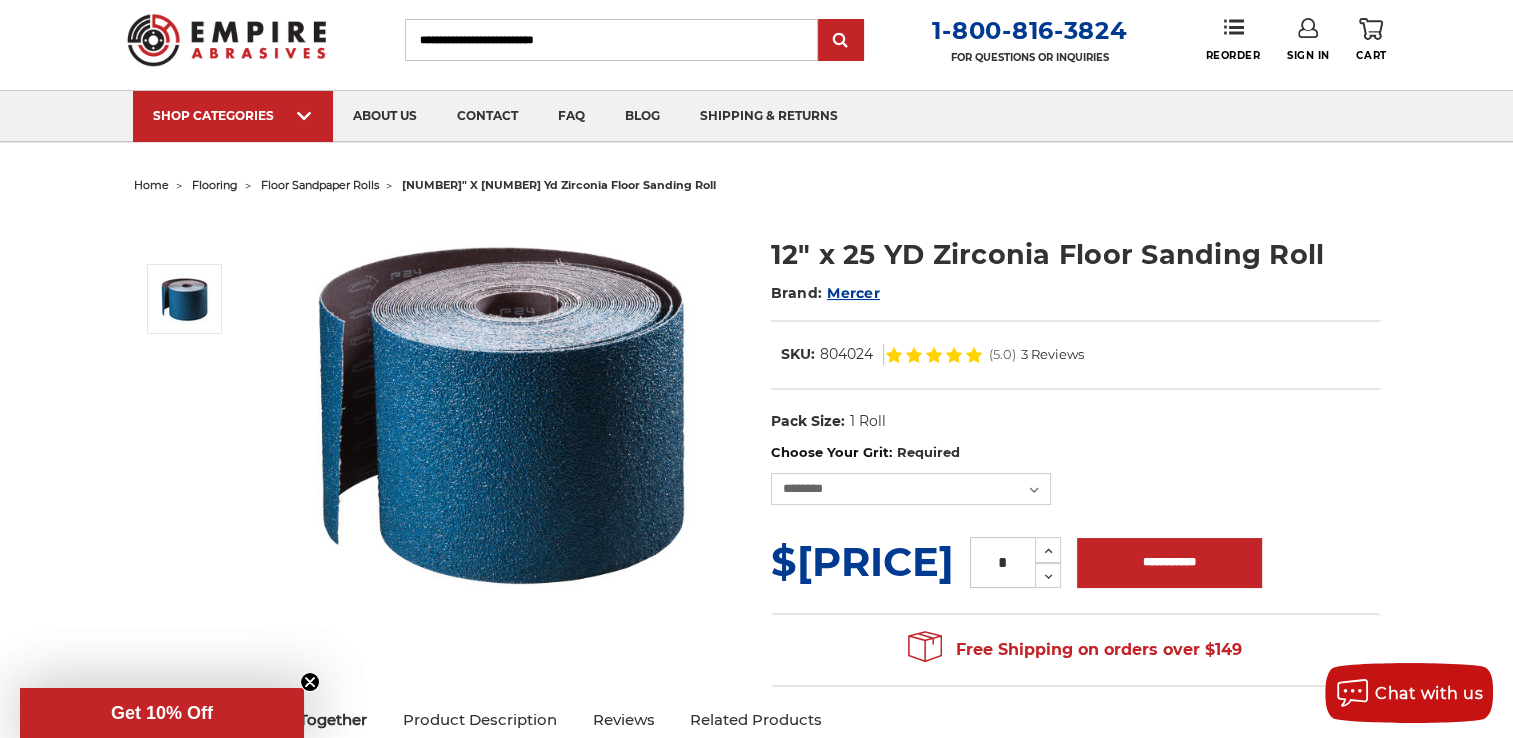 scroll, scrollTop: 0, scrollLeft: 0, axis: both 